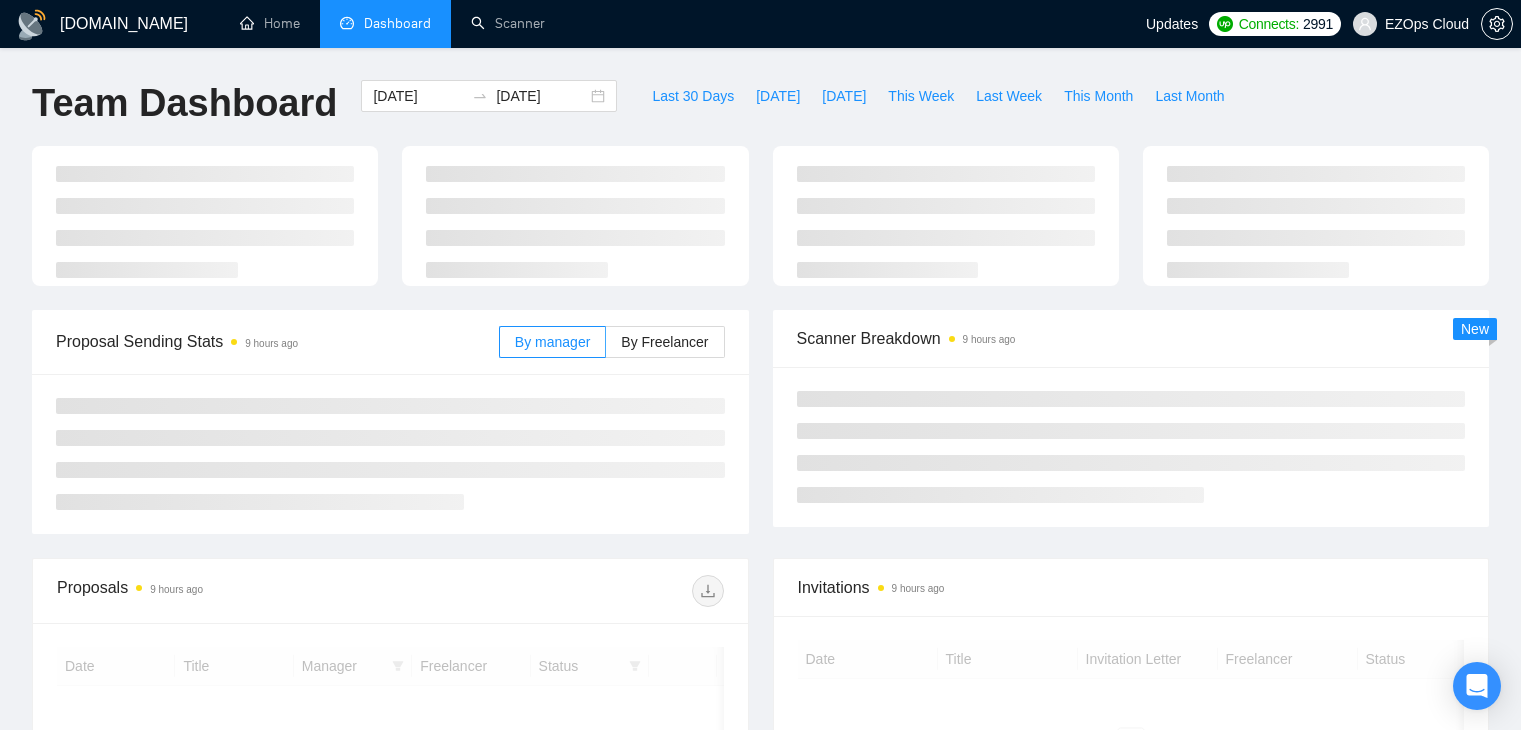 scroll, scrollTop: 0, scrollLeft: 0, axis: both 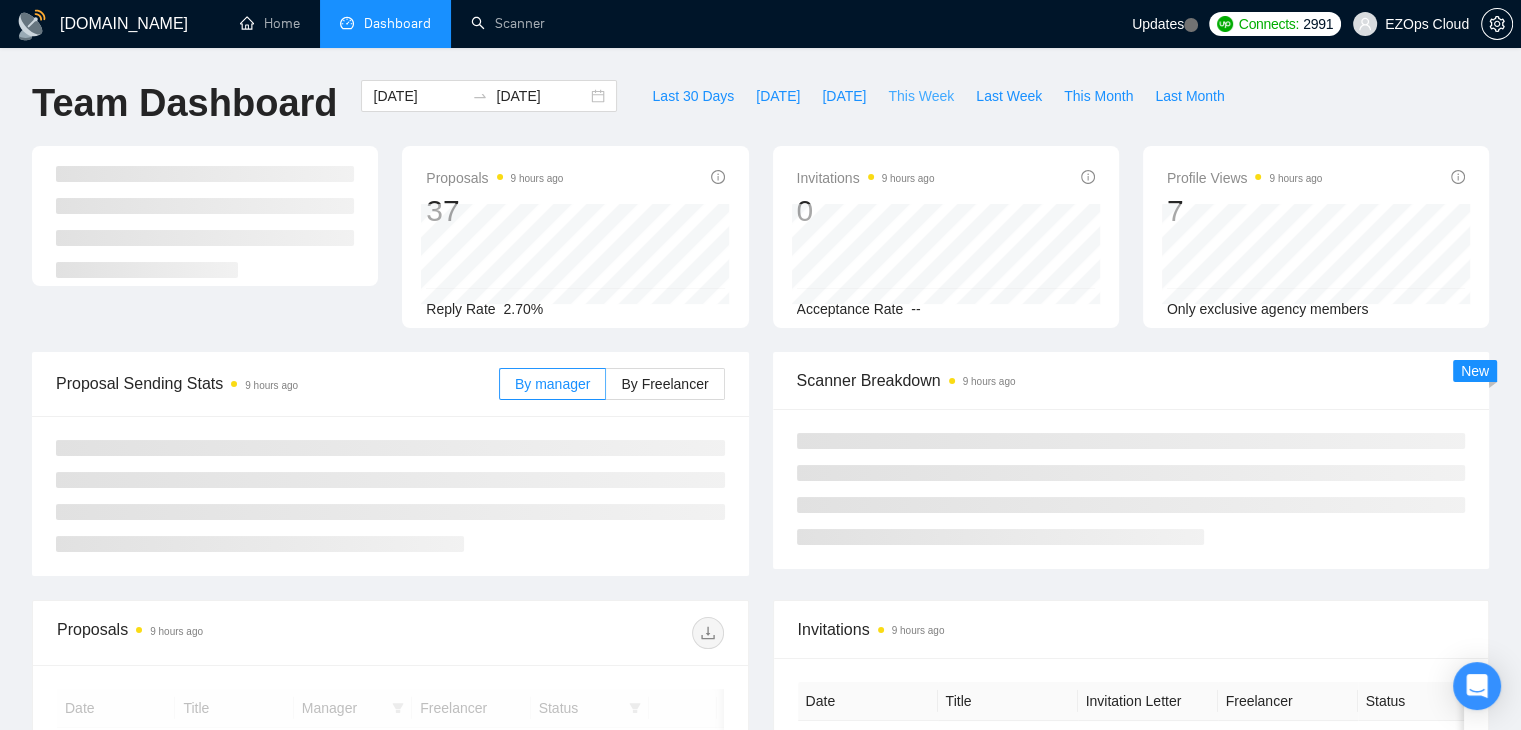 click on "This Week" at bounding box center (921, 96) 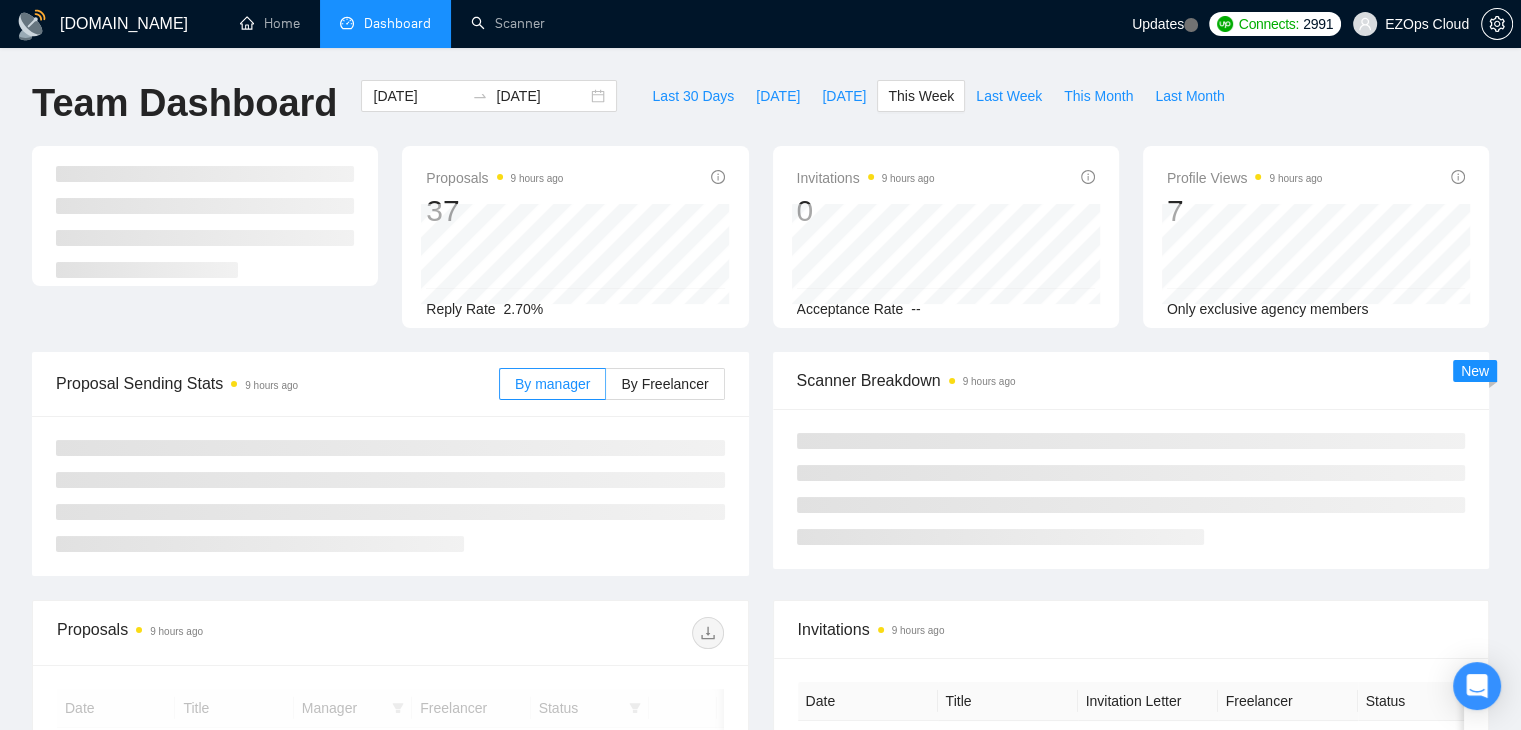 type on "[DATE]" 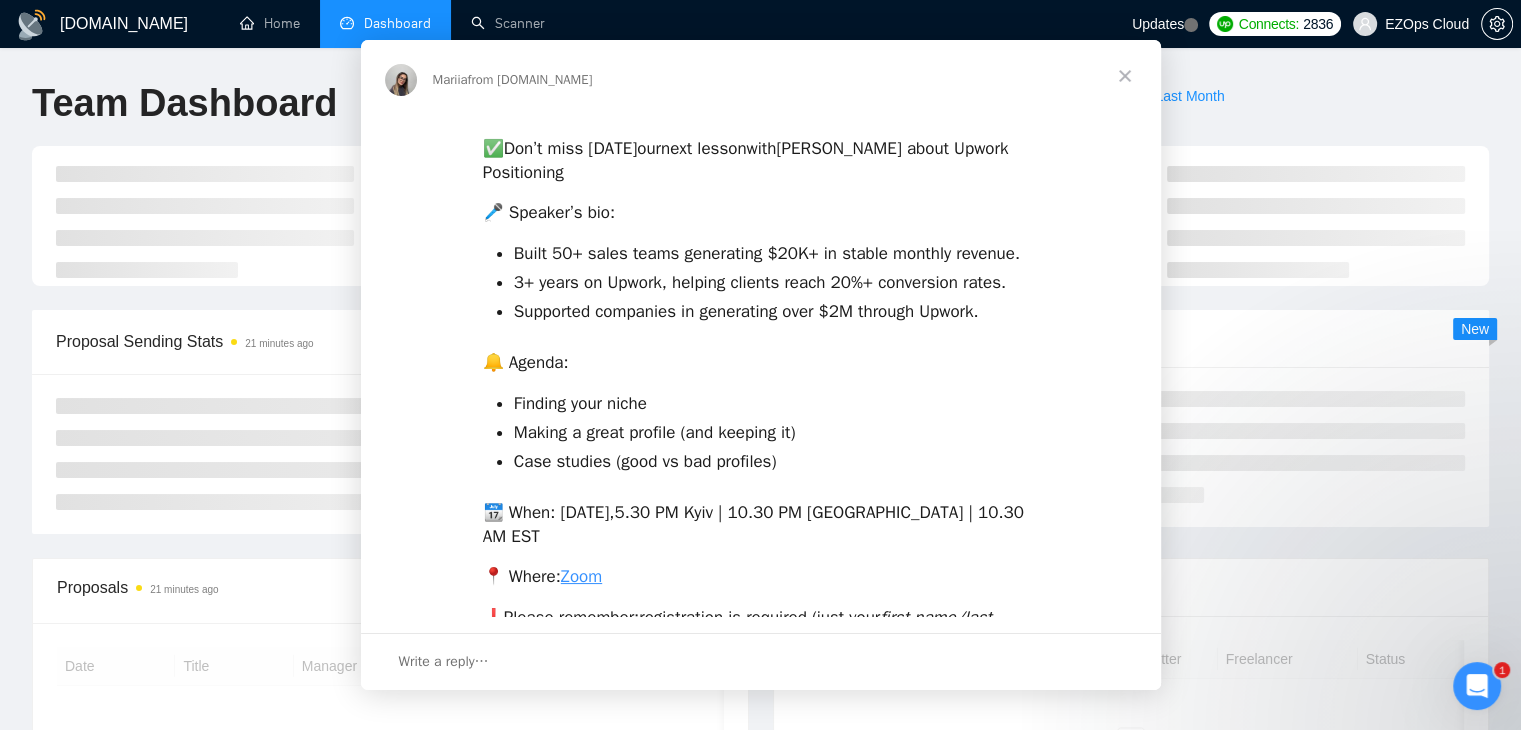 scroll, scrollTop: 0, scrollLeft: 0, axis: both 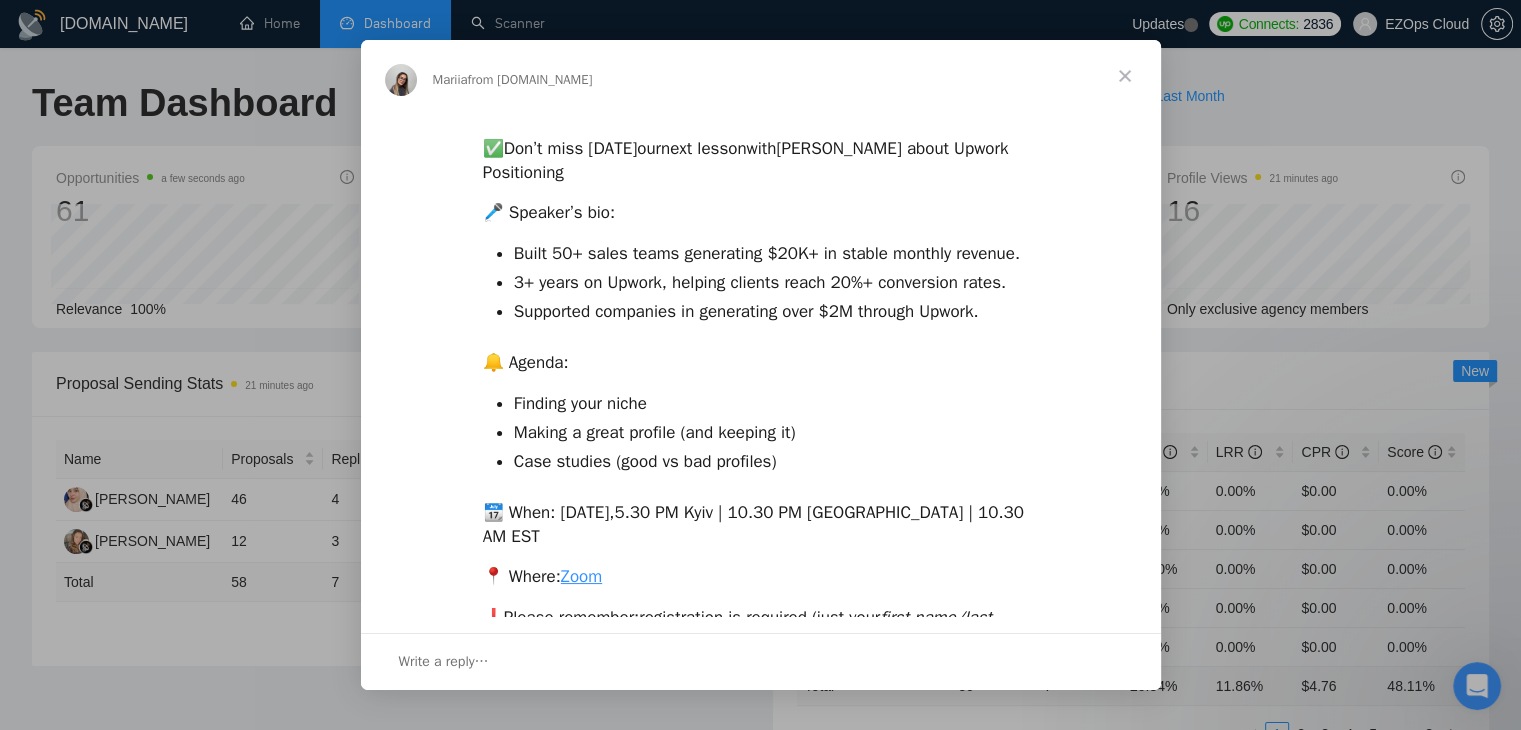 click at bounding box center [1125, 76] 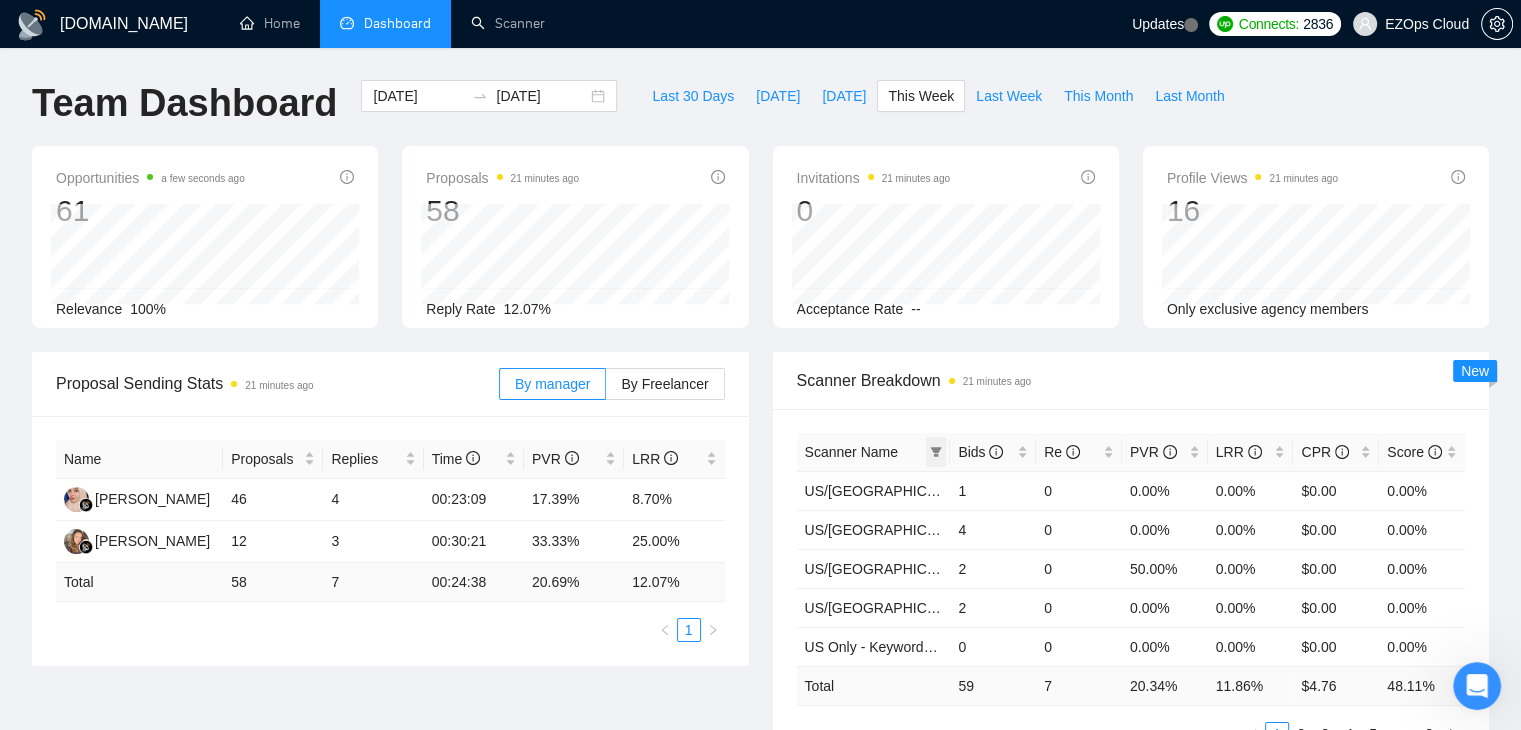click 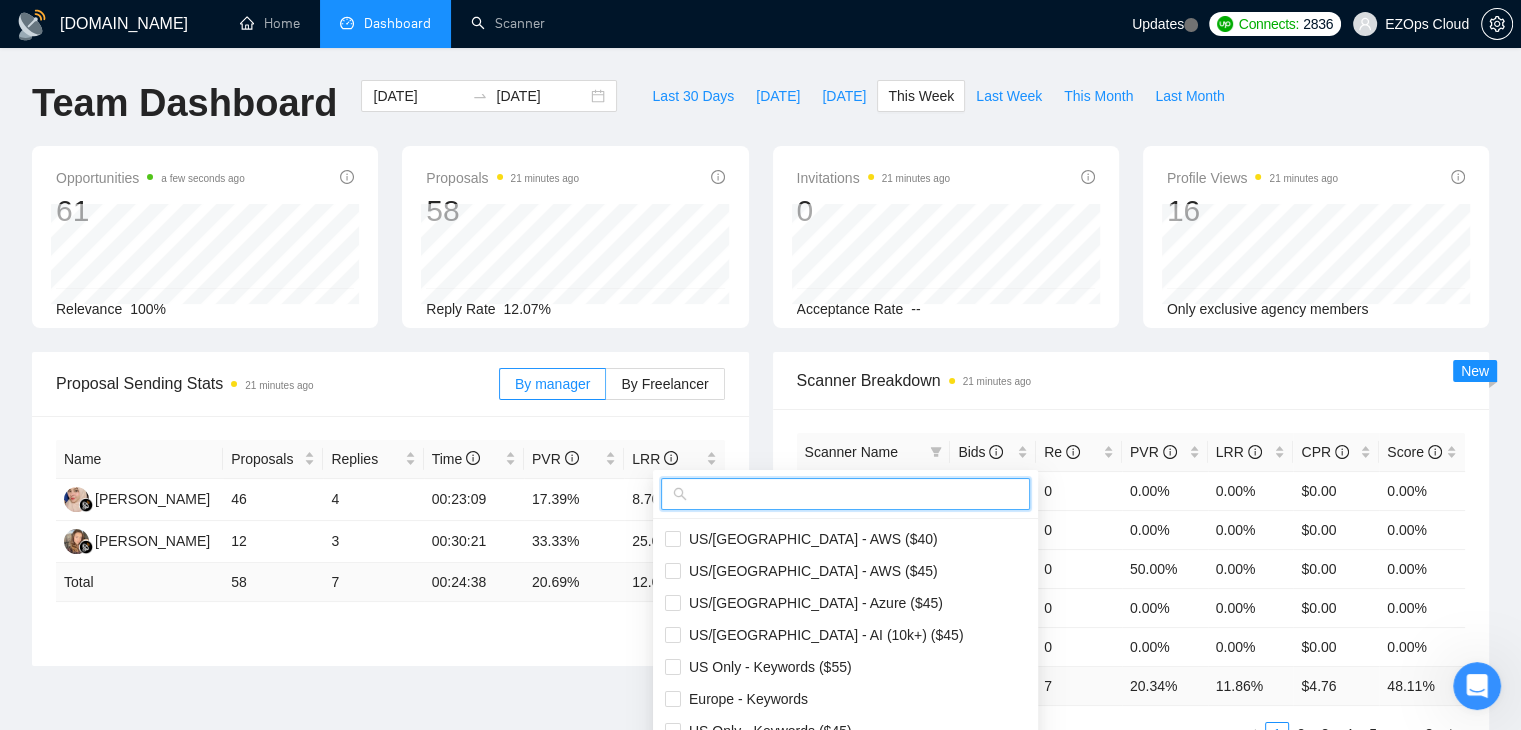 click at bounding box center (854, 494) 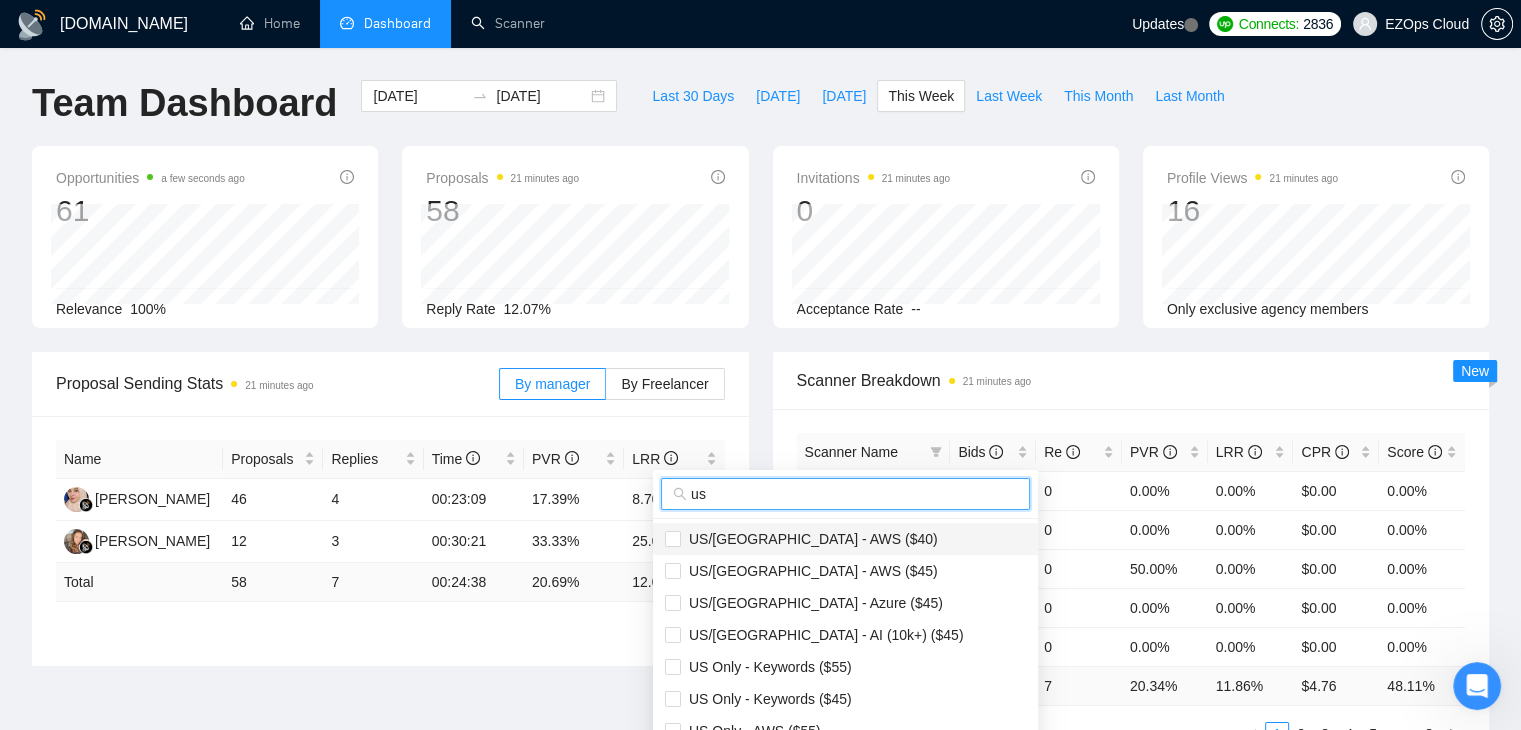 type on "us" 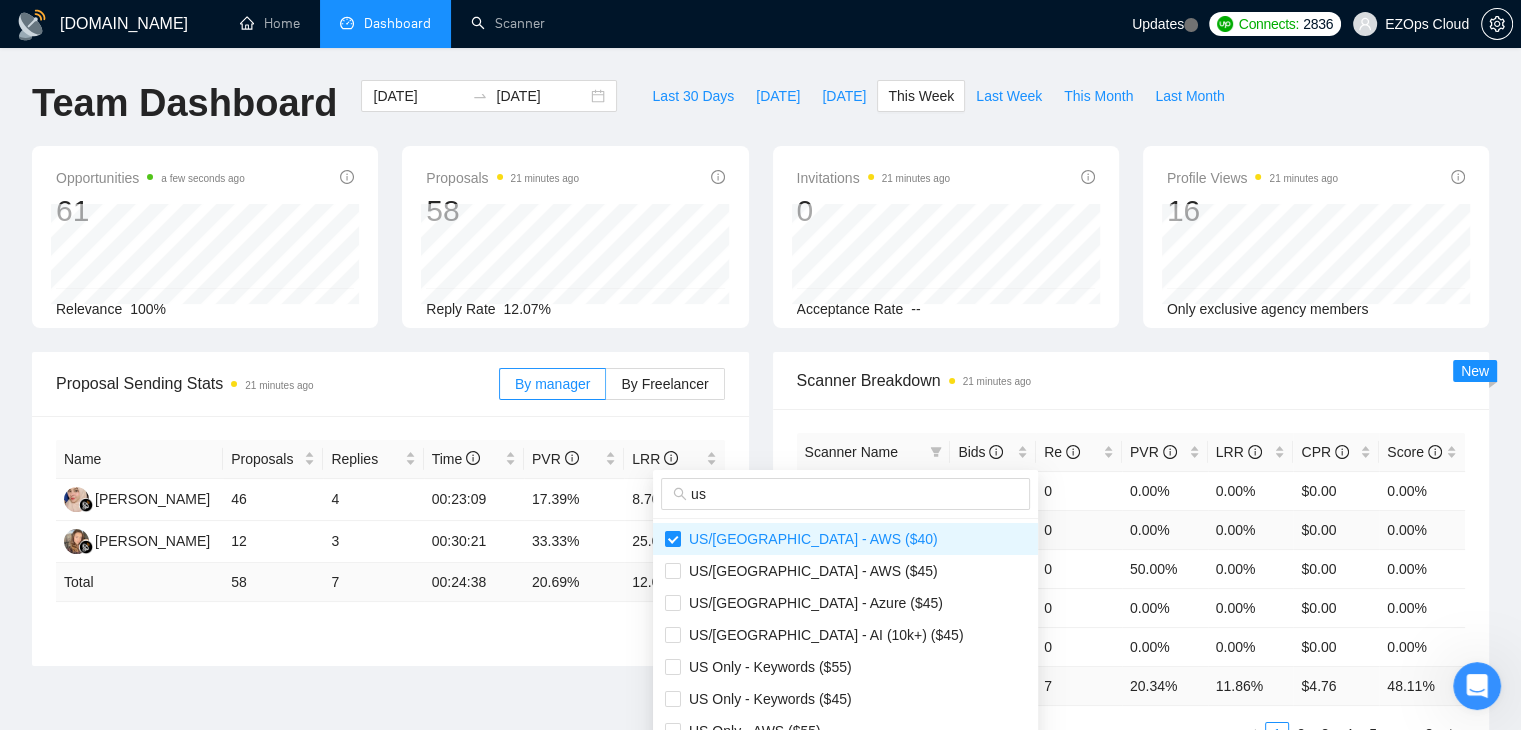 scroll, scrollTop: 100, scrollLeft: 0, axis: vertical 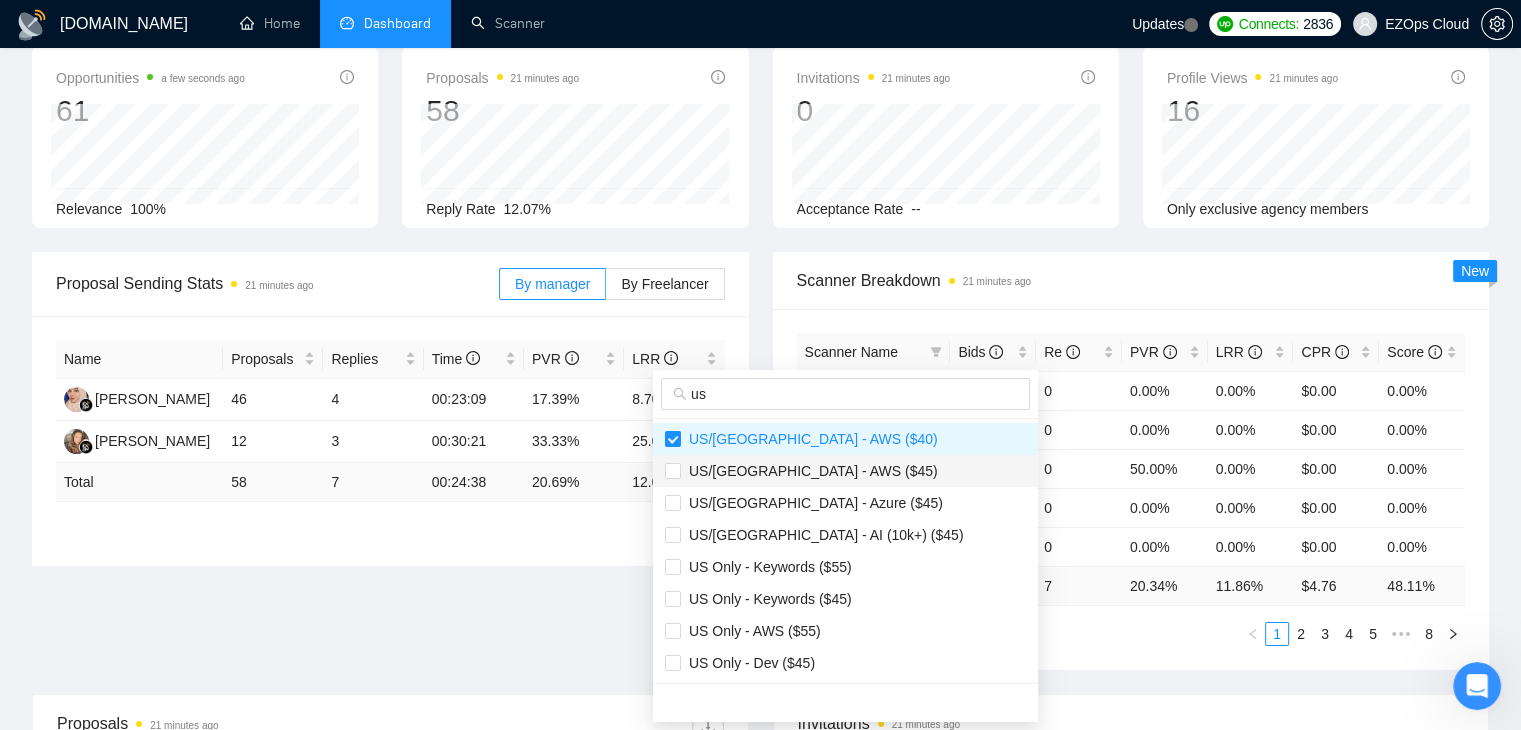 click on "US/[GEOGRAPHIC_DATA] - AWS ($45)" at bounding box center (845, 471) 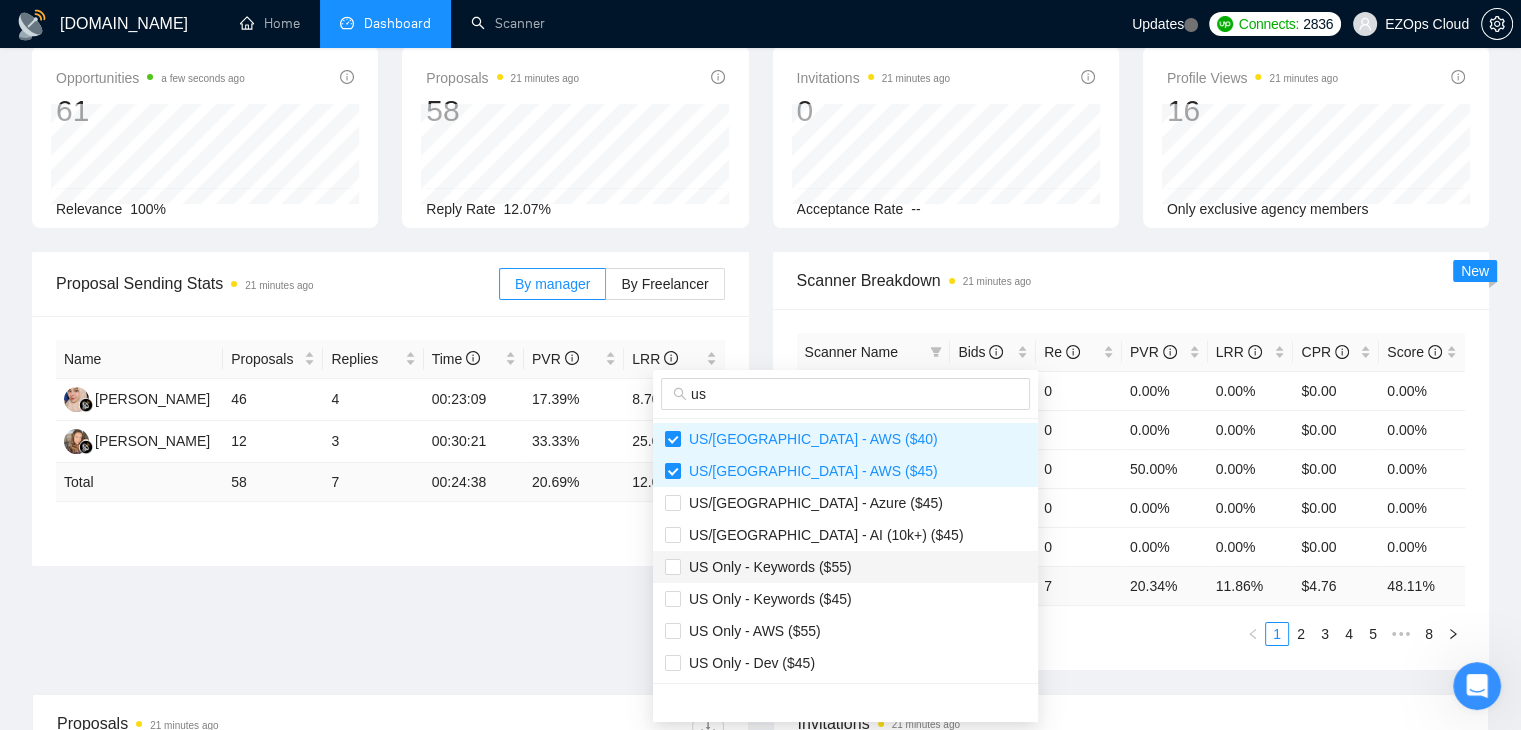 click on "US Only - Keywords ($55)" at bounding box center [845, 567] 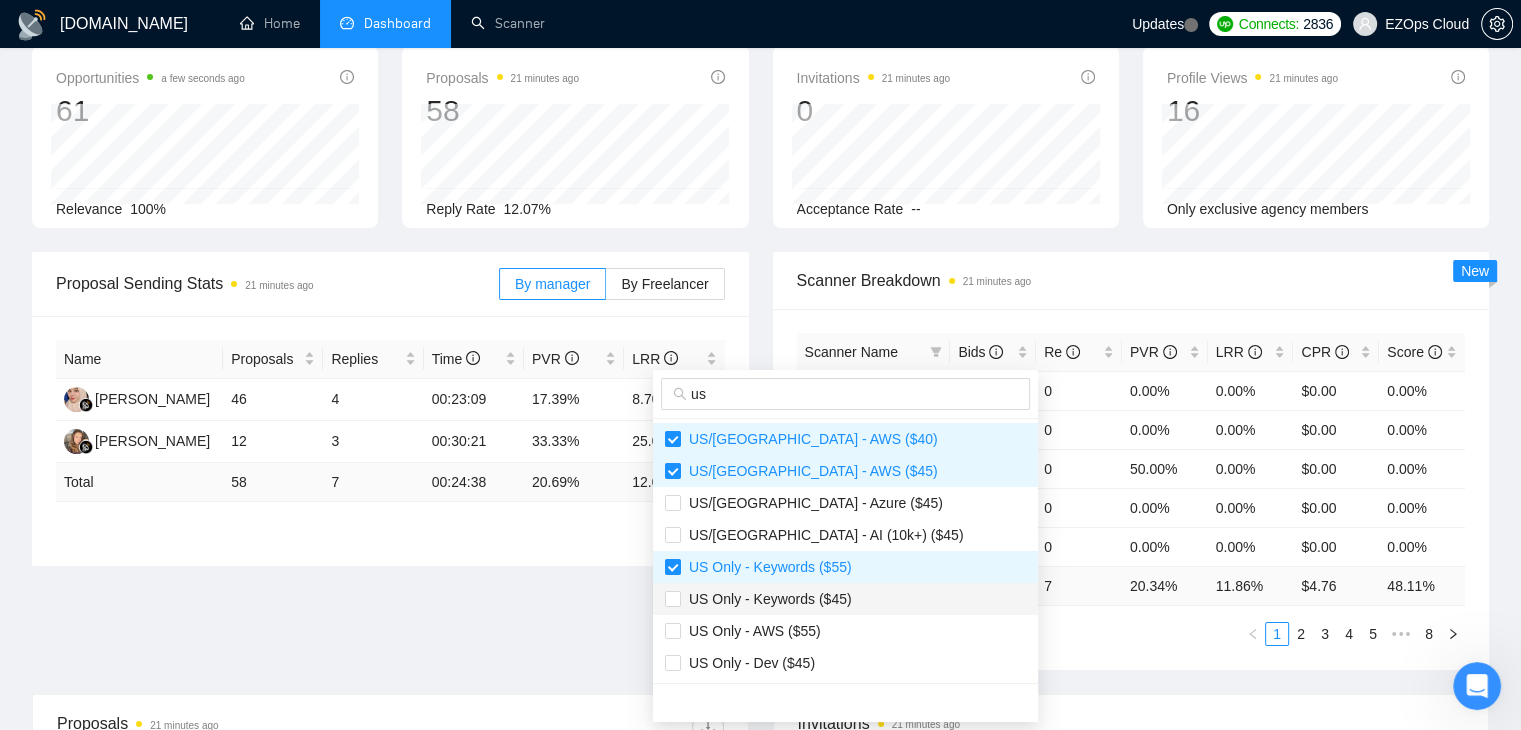 click on "US Only - Keywords ($45)" at bounding box center (845, 599) 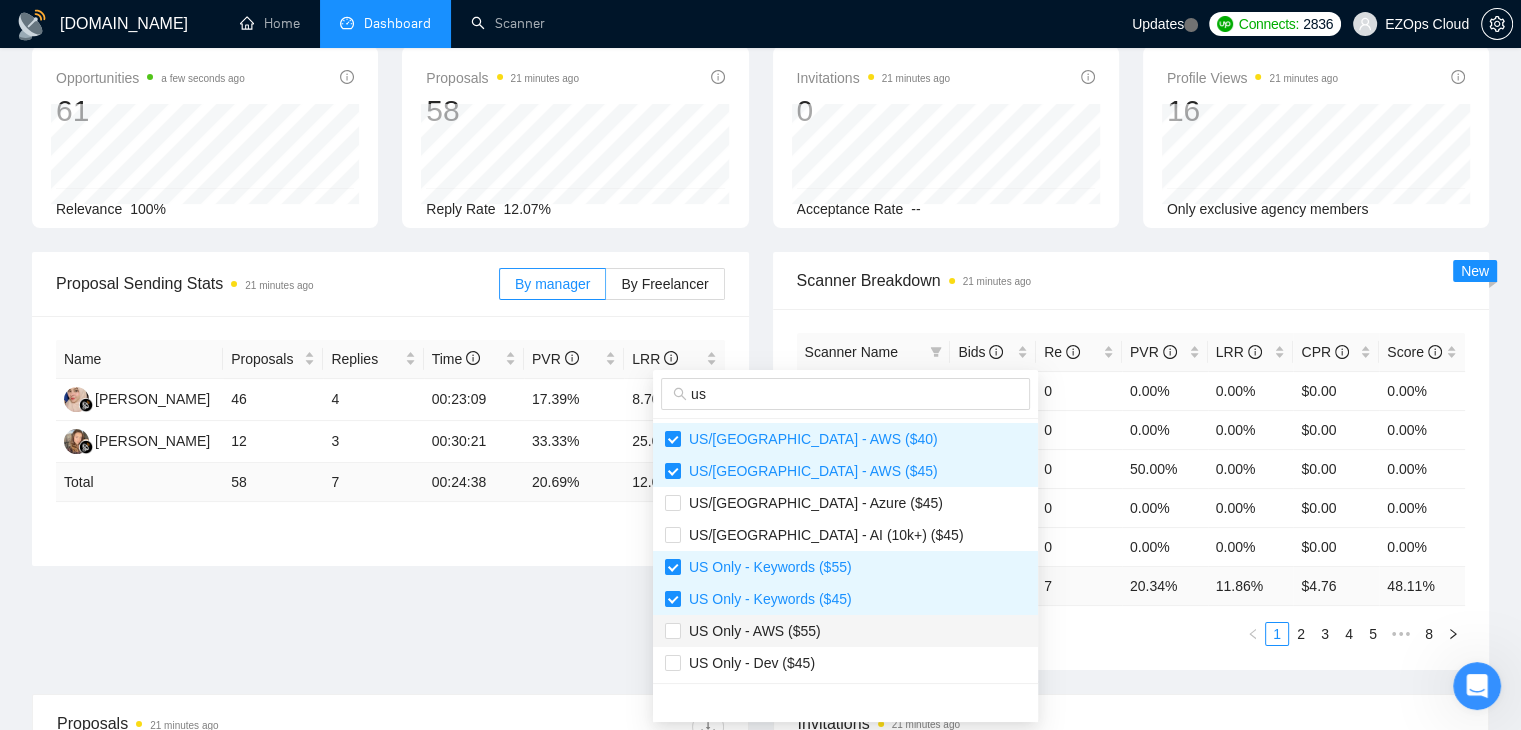 click on "US Only - AWS ($55)" at bounding box center (751, 631) 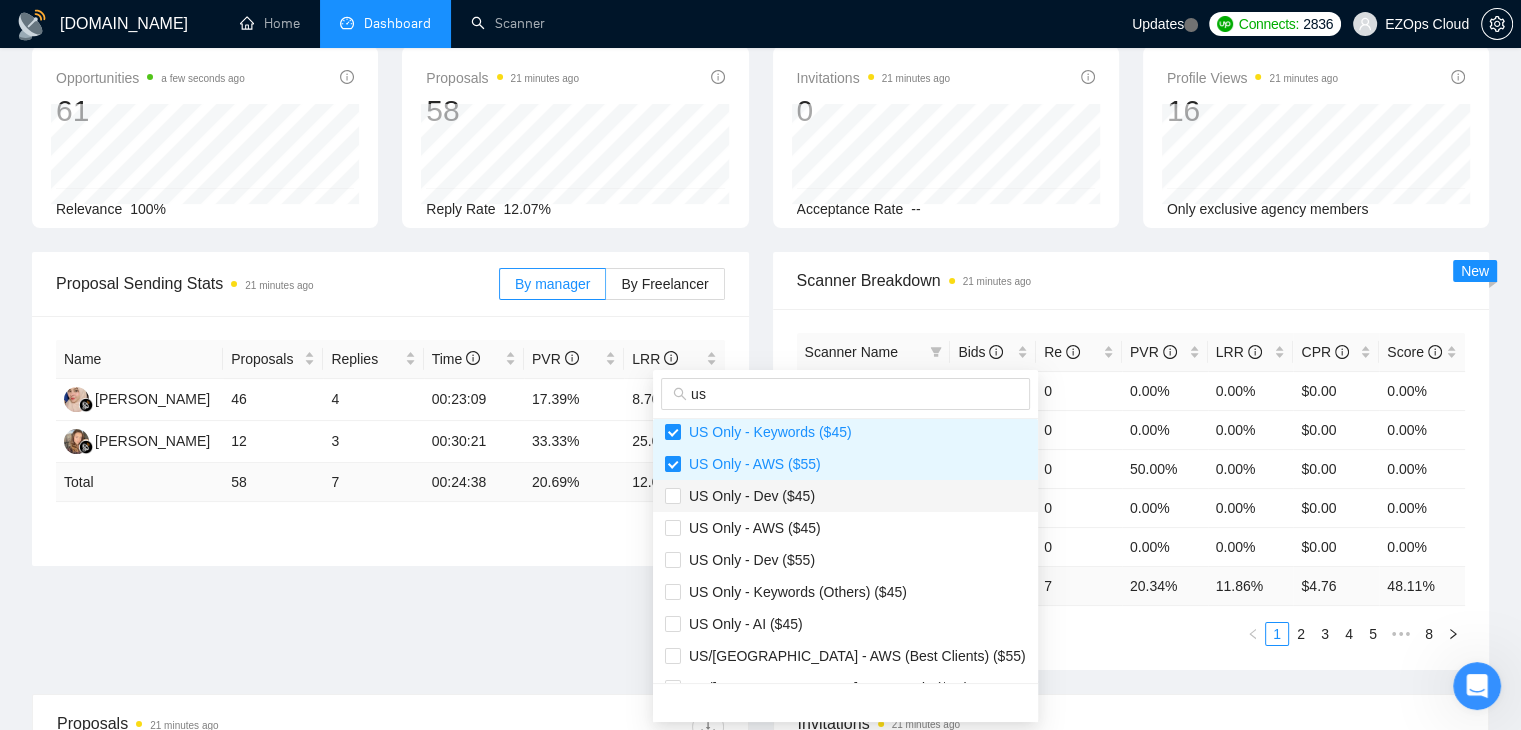 scroll, scrollTop: 200, scrollLeft: 0, axis: vertical 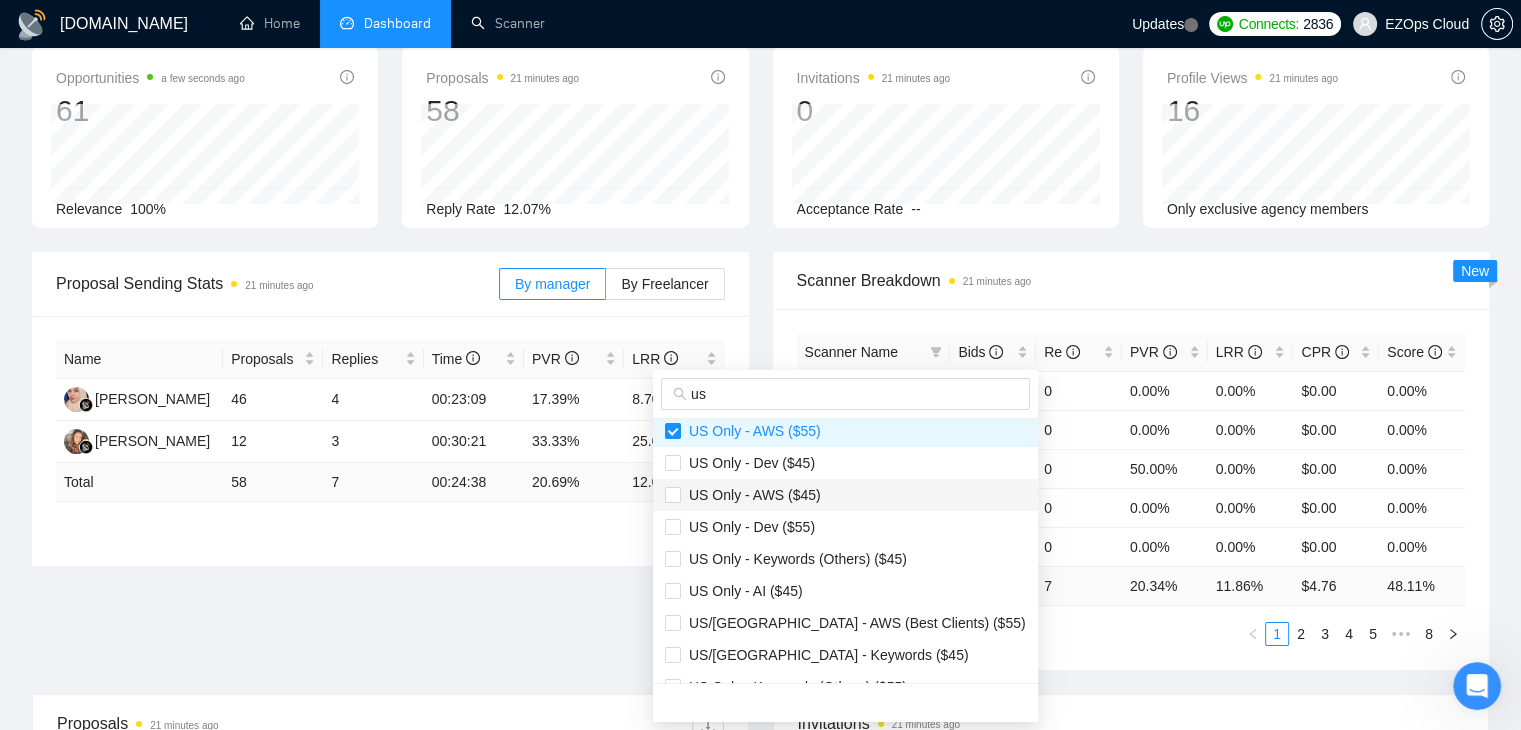 click on "US Only - AWS ($45)" at bounding box center [751, 495] 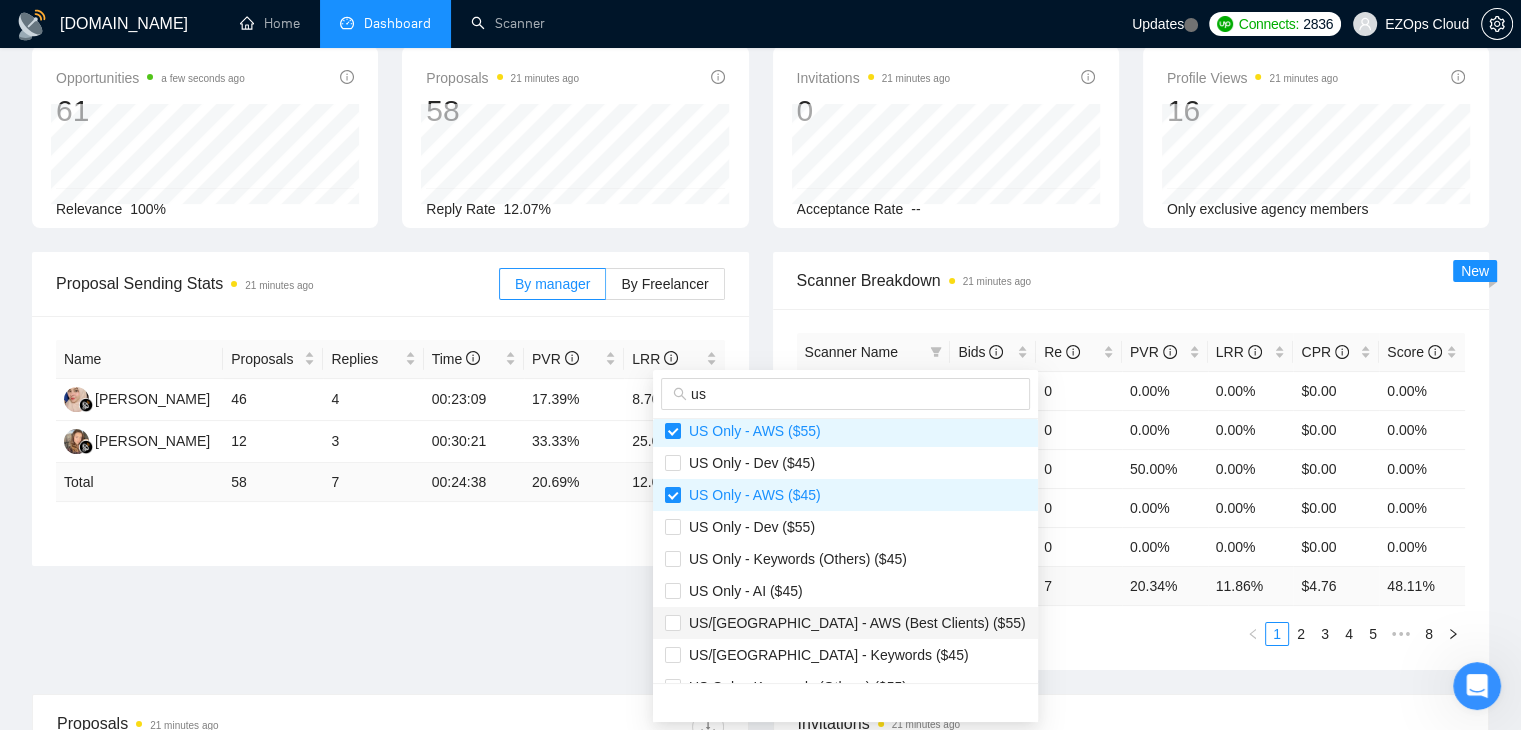 click on "US/[GEOGRAPHIC_DATA] - AWS (Best Clients) ($55)" at bounding box center (853, 623) 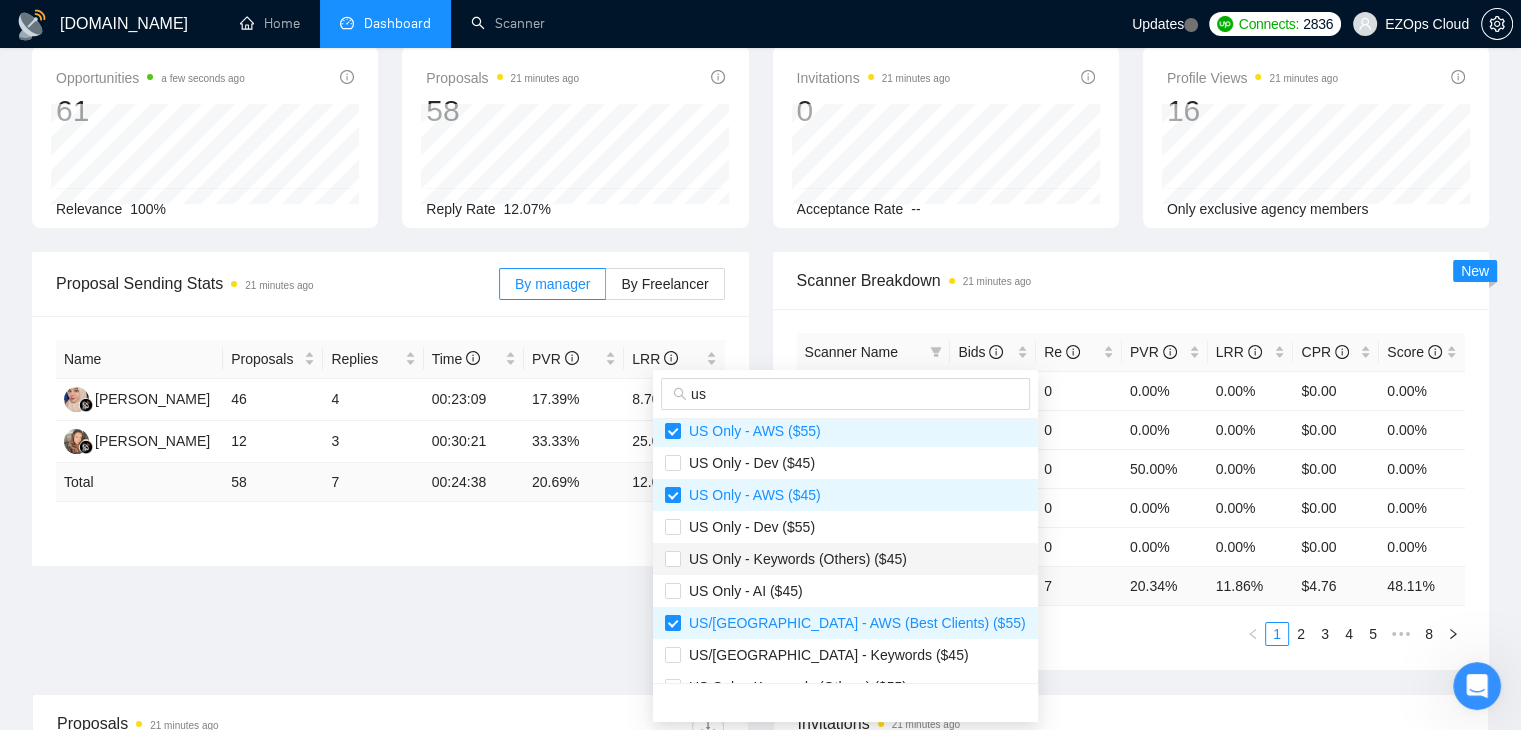 scroll, scrollTop: 300, scrollLeft: 0, axis: vertical 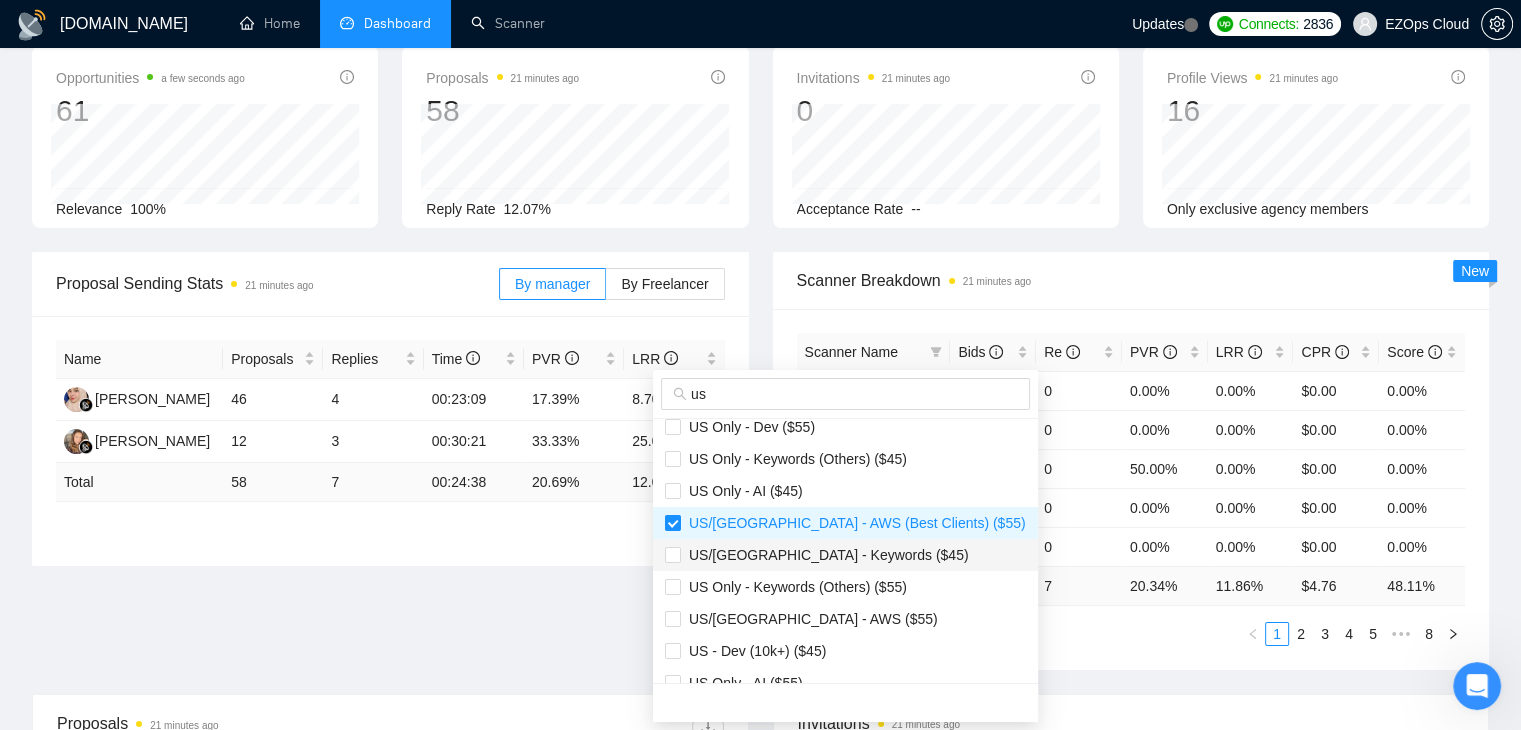 click on "US/[GEOGRAPHIC_DATA] - Keywords ($45)" at bounding box center [825, 555] 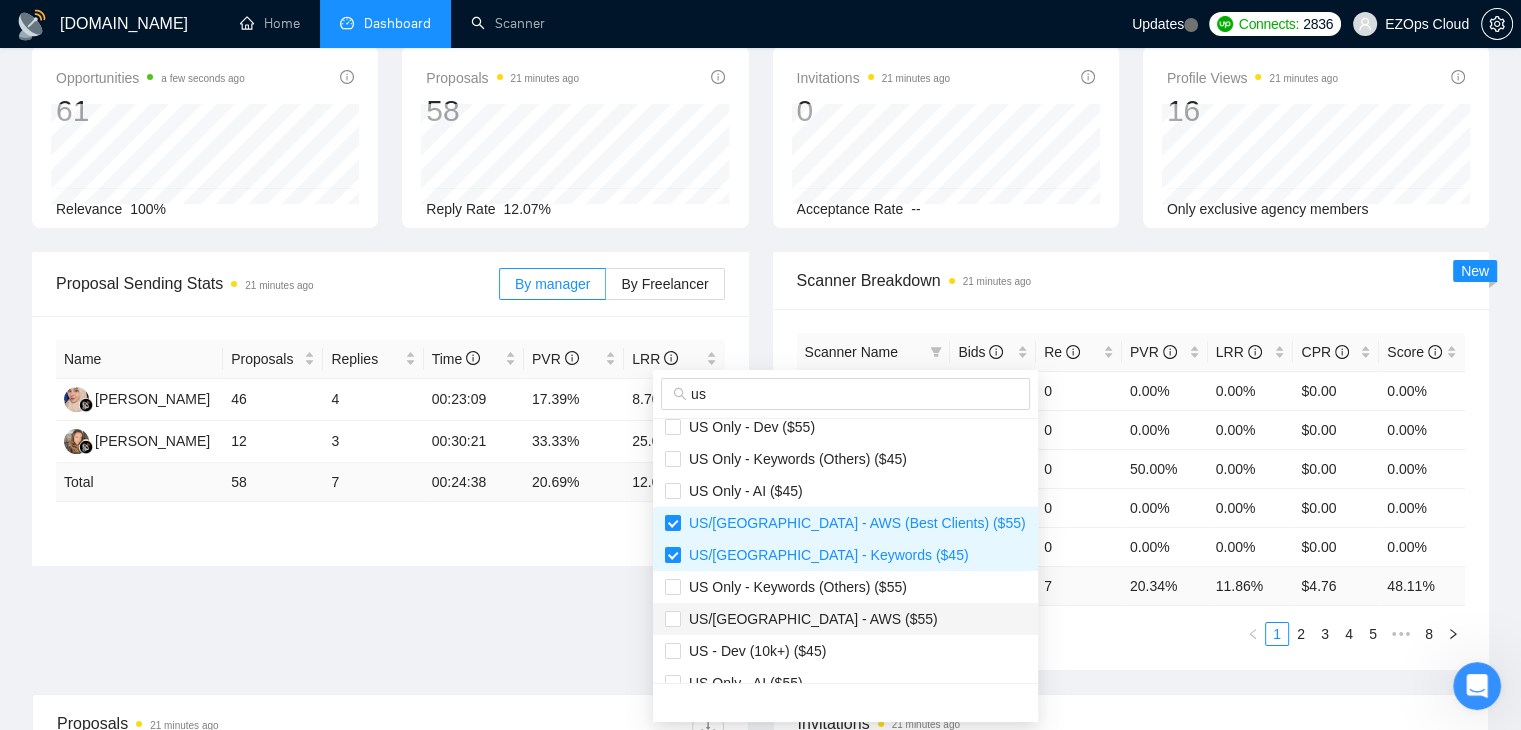 click on "US/[GEOGRAPHIC_DATA] - AWS ($55)" at bounding box center (845, 619) 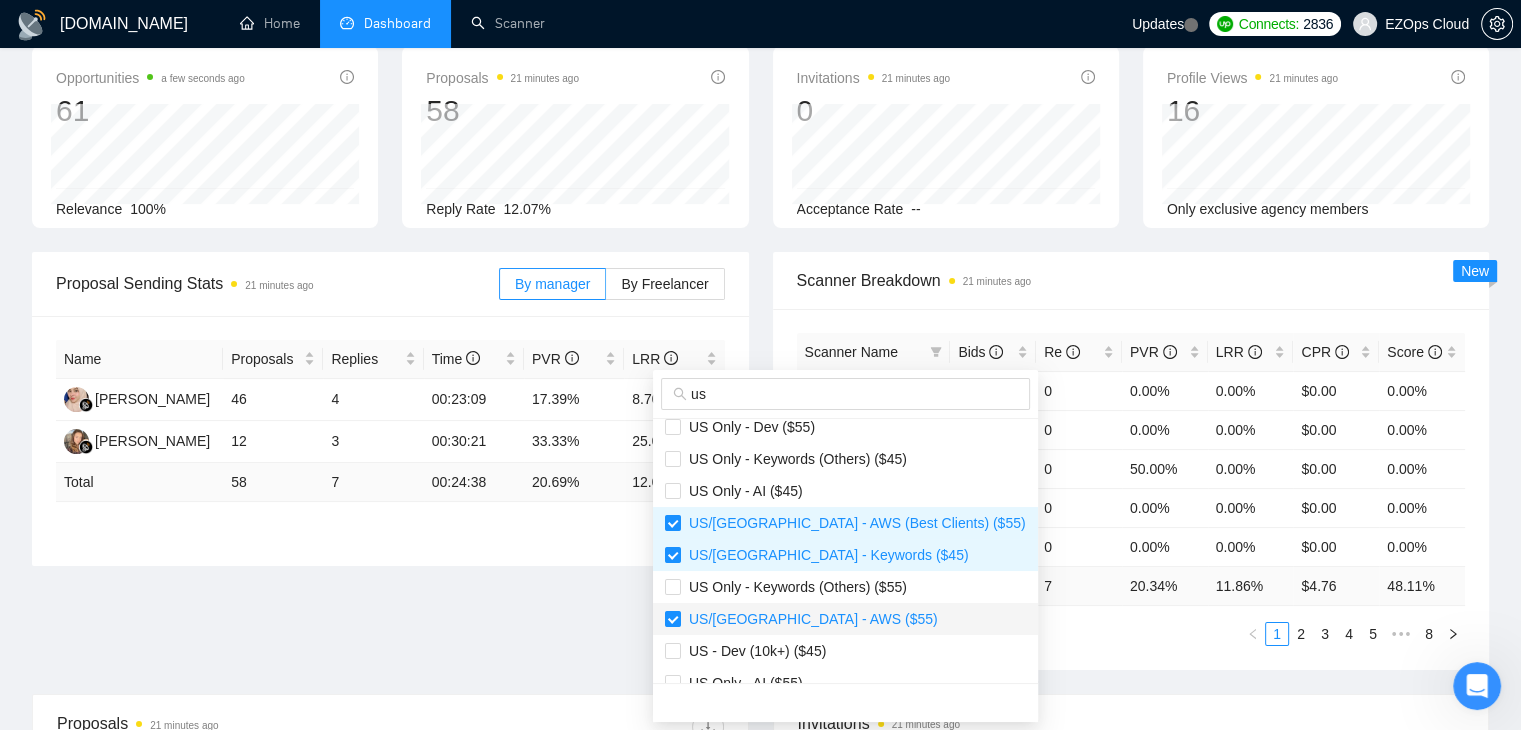 scroll, scrollTop: 400, scrollLeft: 0, axis: vertical 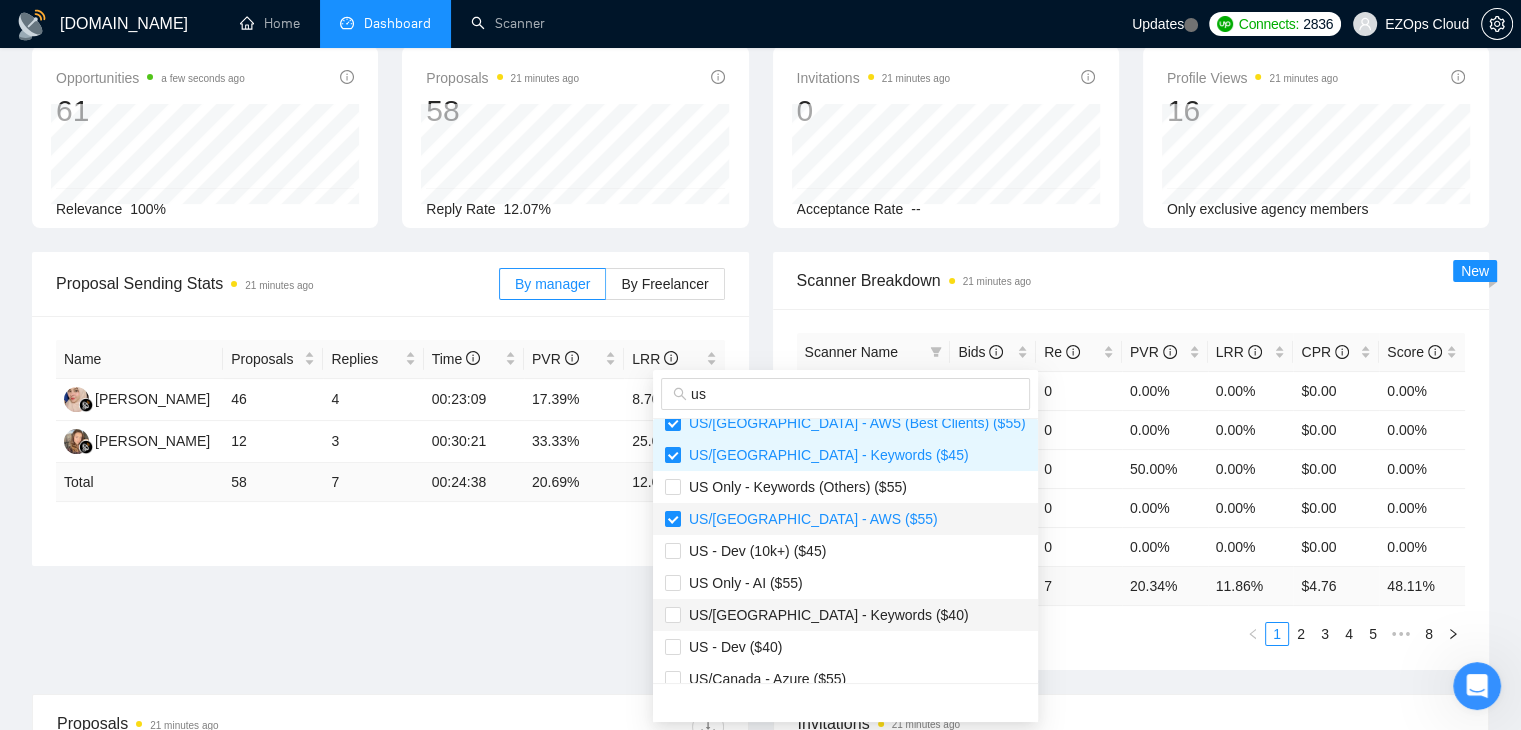 click on "US/[GEOGRAPHIC_DATA] - Keywords ($40)" at bounding box center (825, 615) 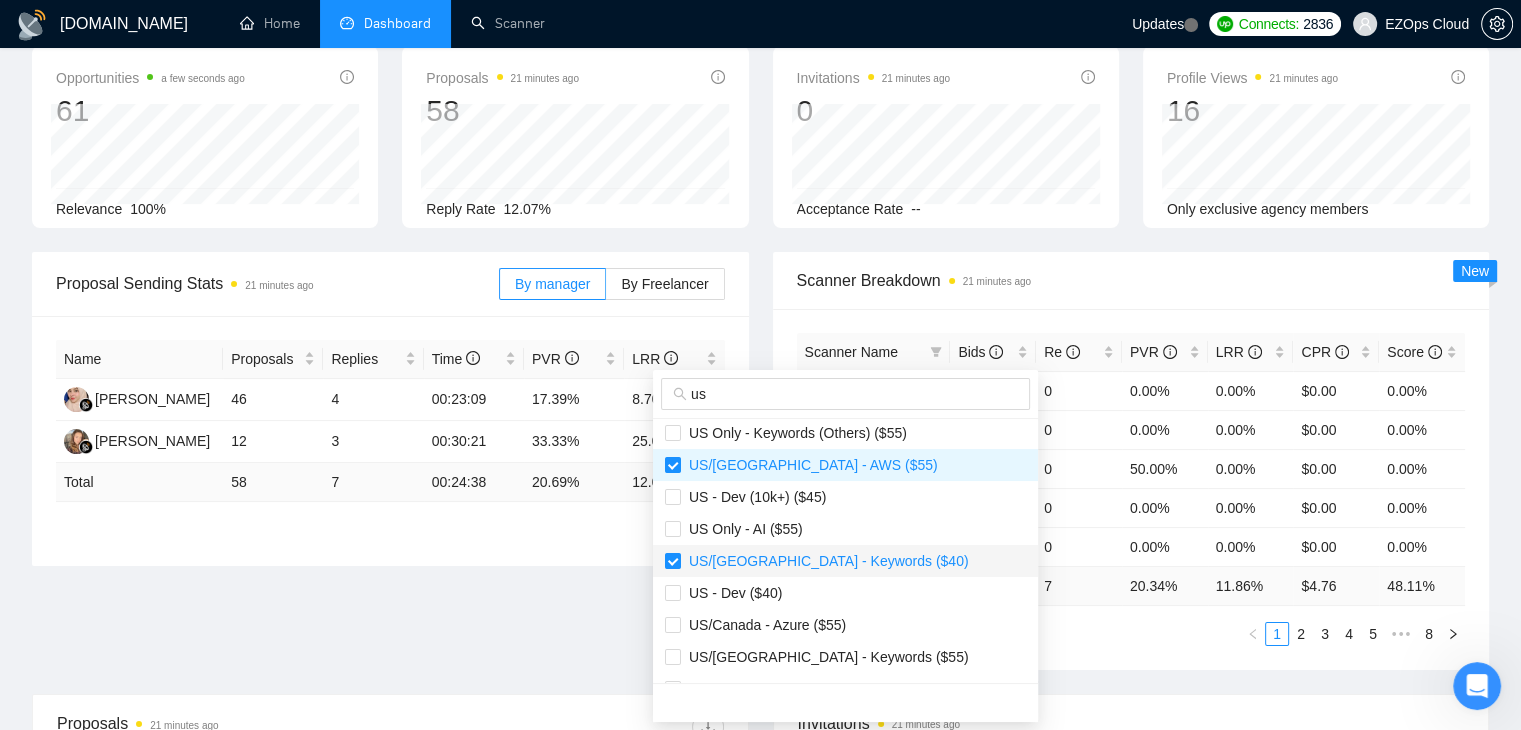 scroll, scrollTop: 500, scrollLeft: 0, axis: vertical 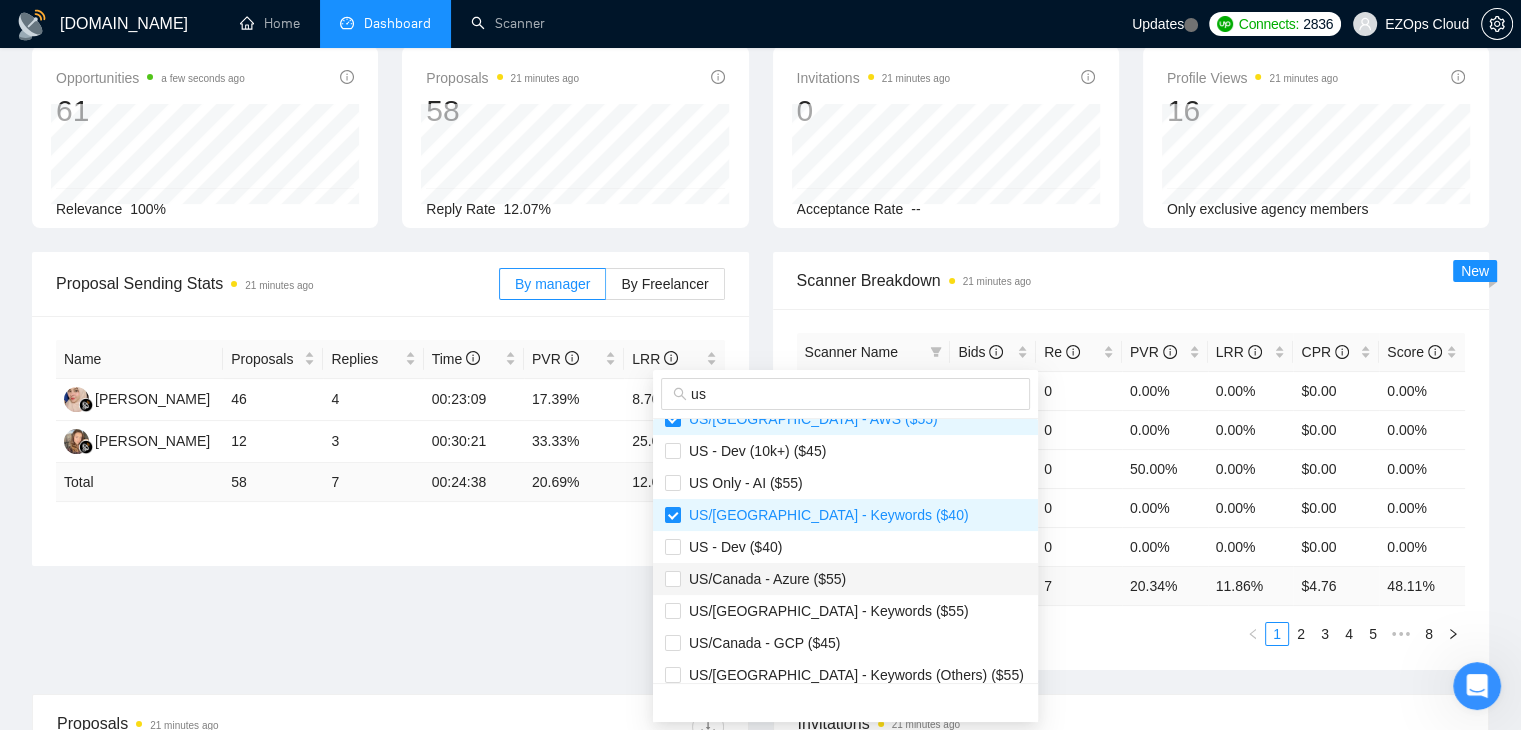 click on "US/Canada - Azure ($55)" at bounding box center (763, 579) 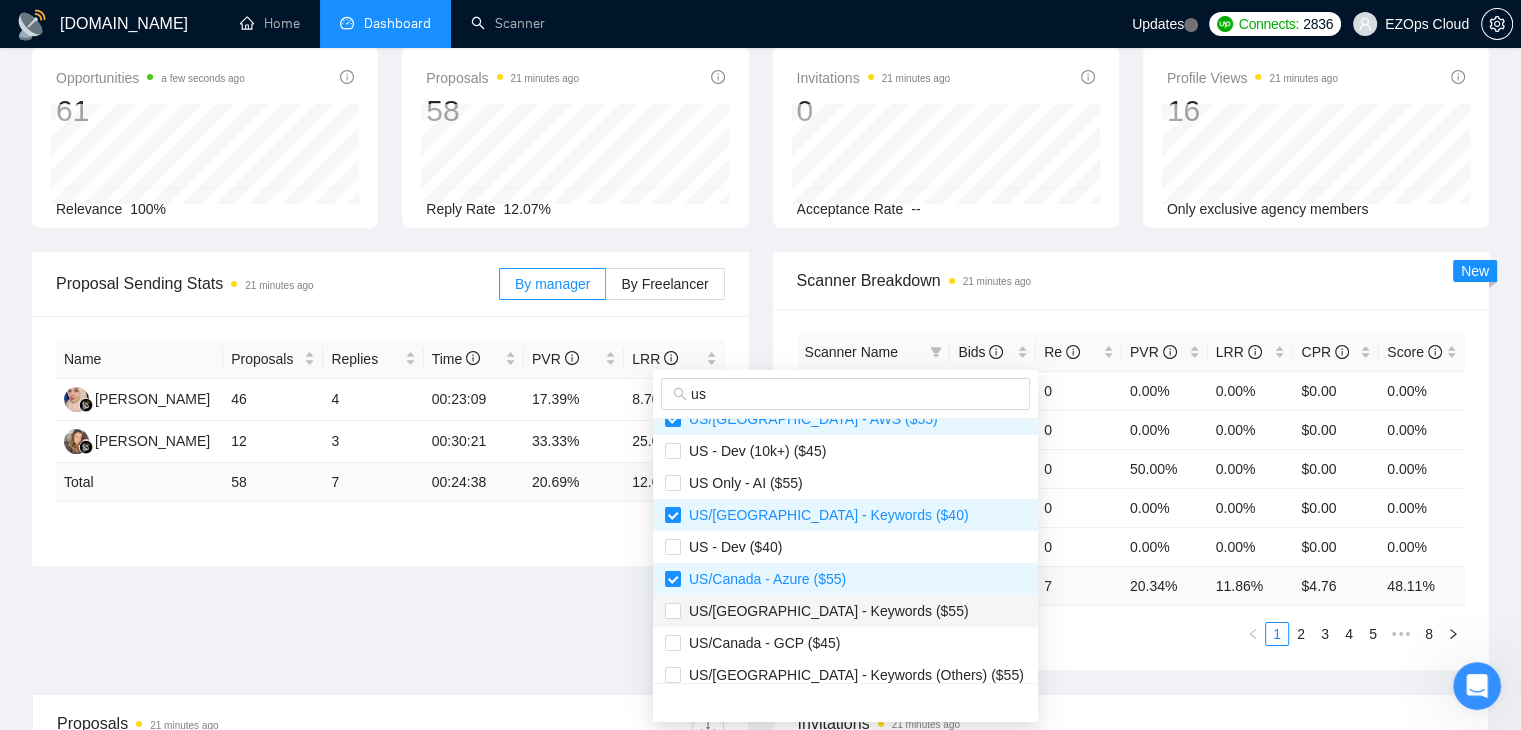 click on "US/[GEOGRAPHIC_DATA] - Keywords ($55)" at bounding box center [825, 611] 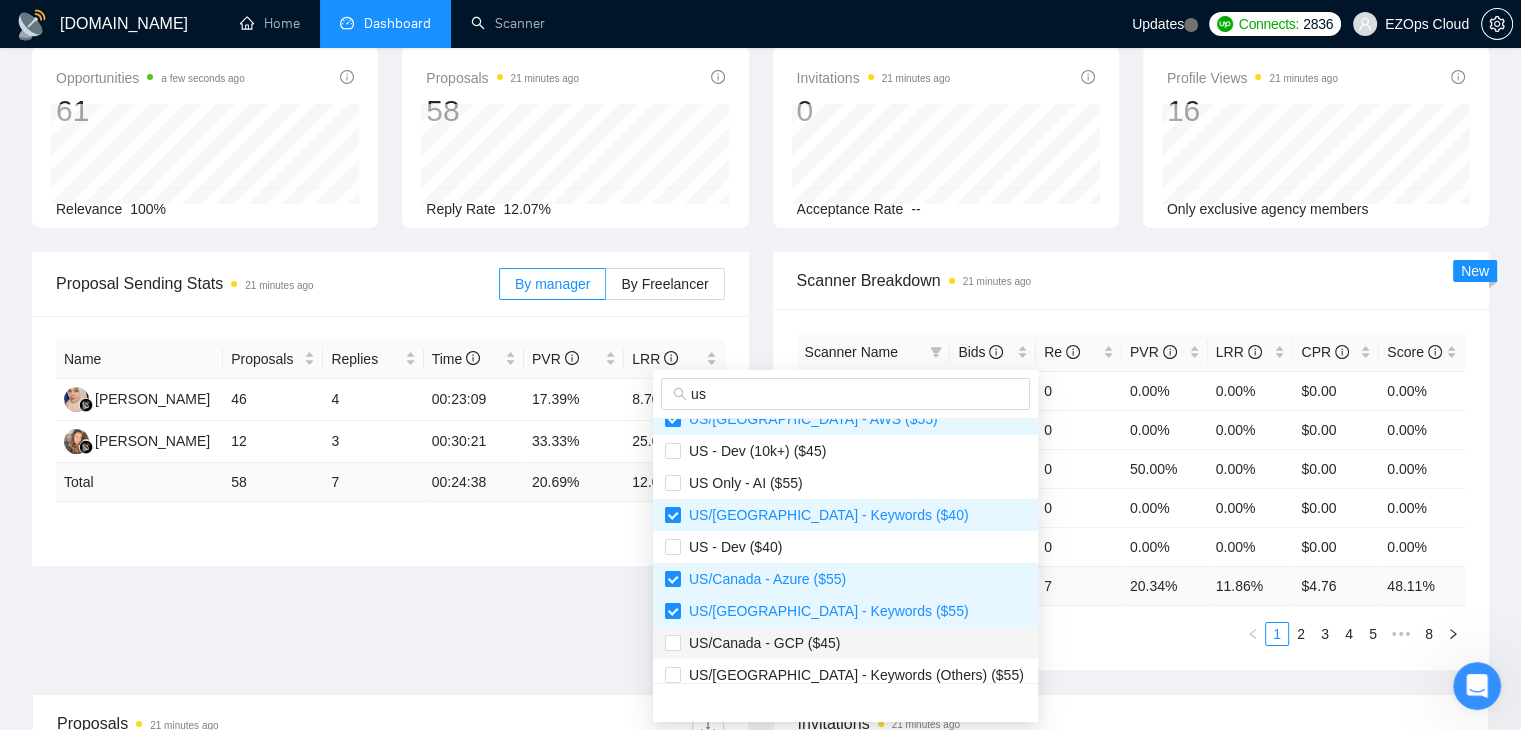 click on "US/Canada - GCP ($45)" at bounding box center [845, 643] 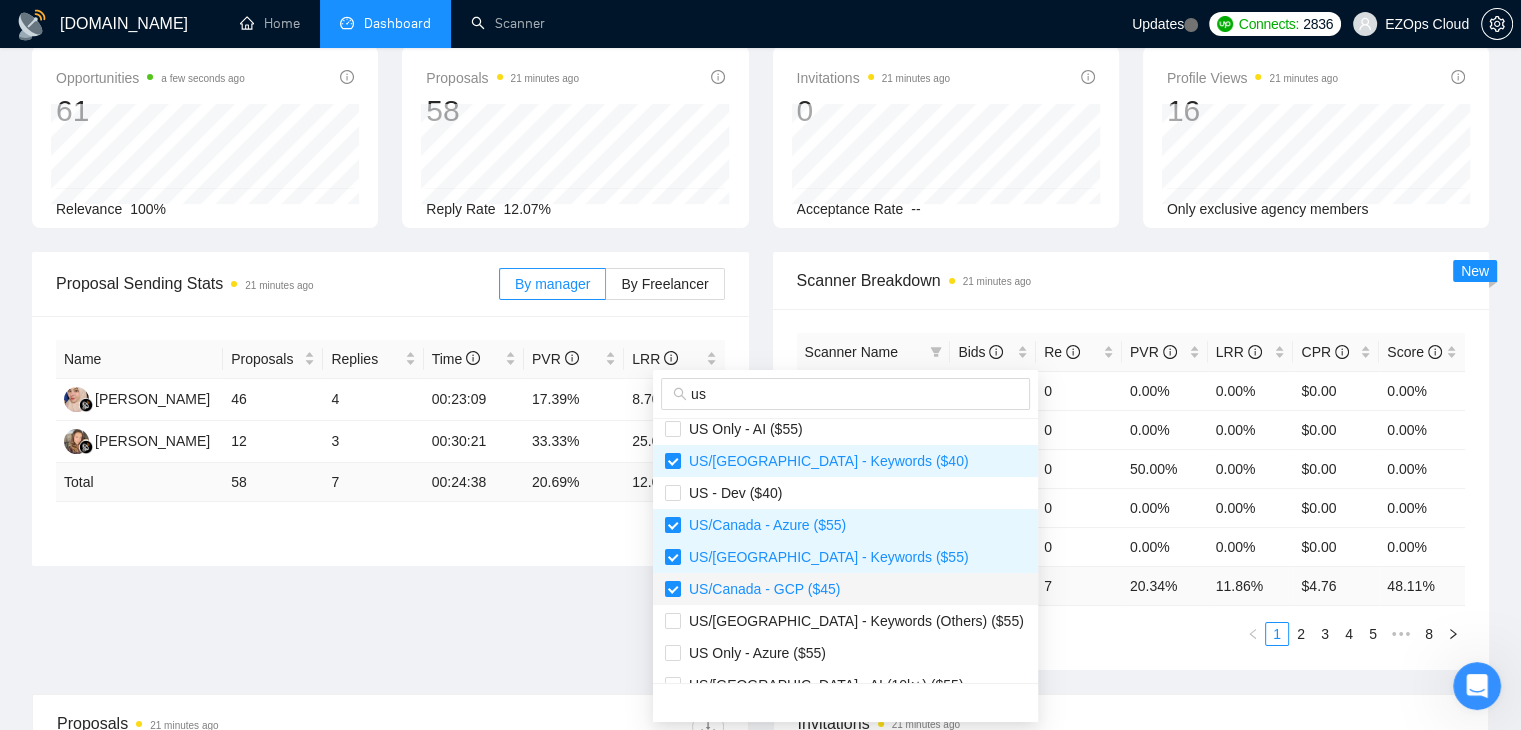 scroll, scrollTop: 600, scrollLeft: 0, axis: vertical 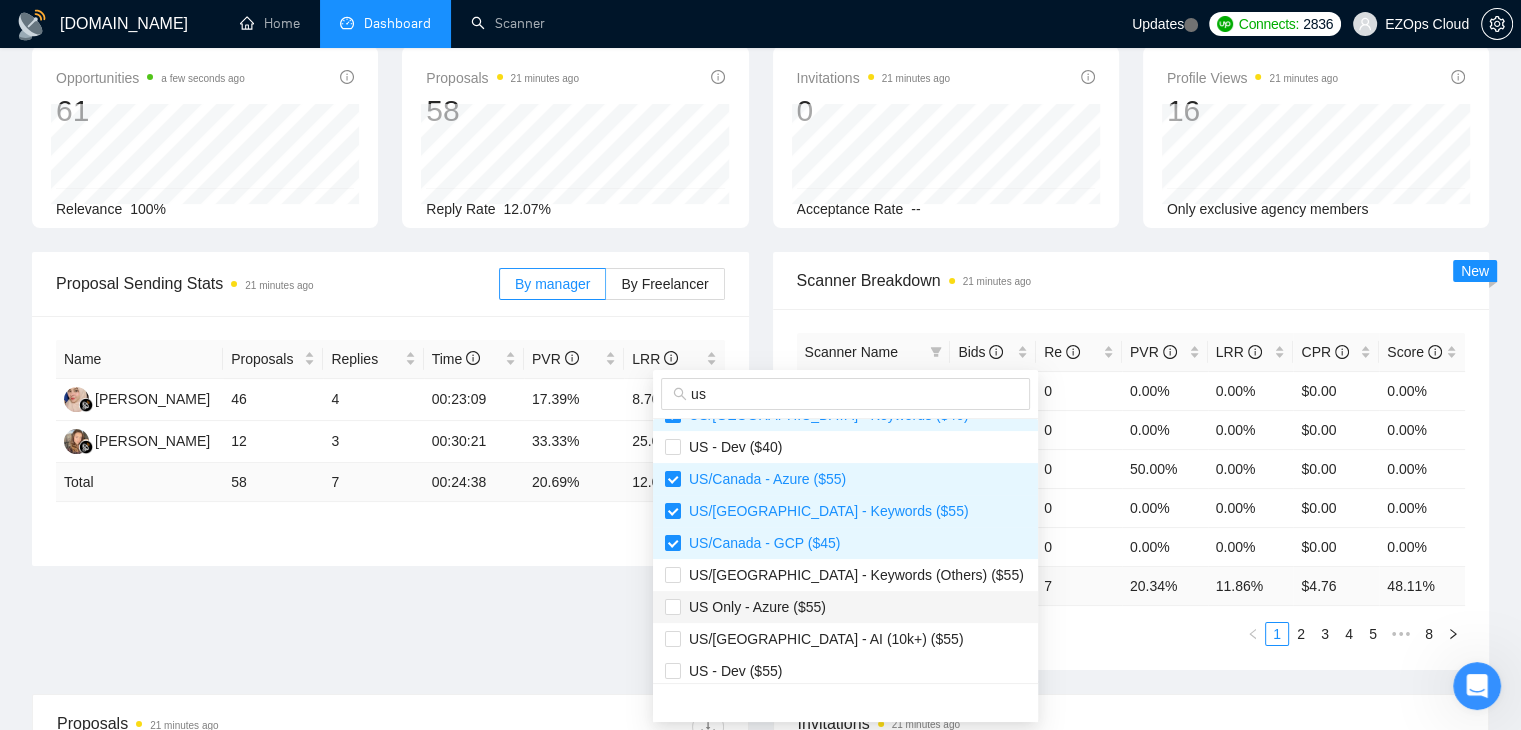 click on "US Only - Azure ($55)" at bounding box center [845, 607] 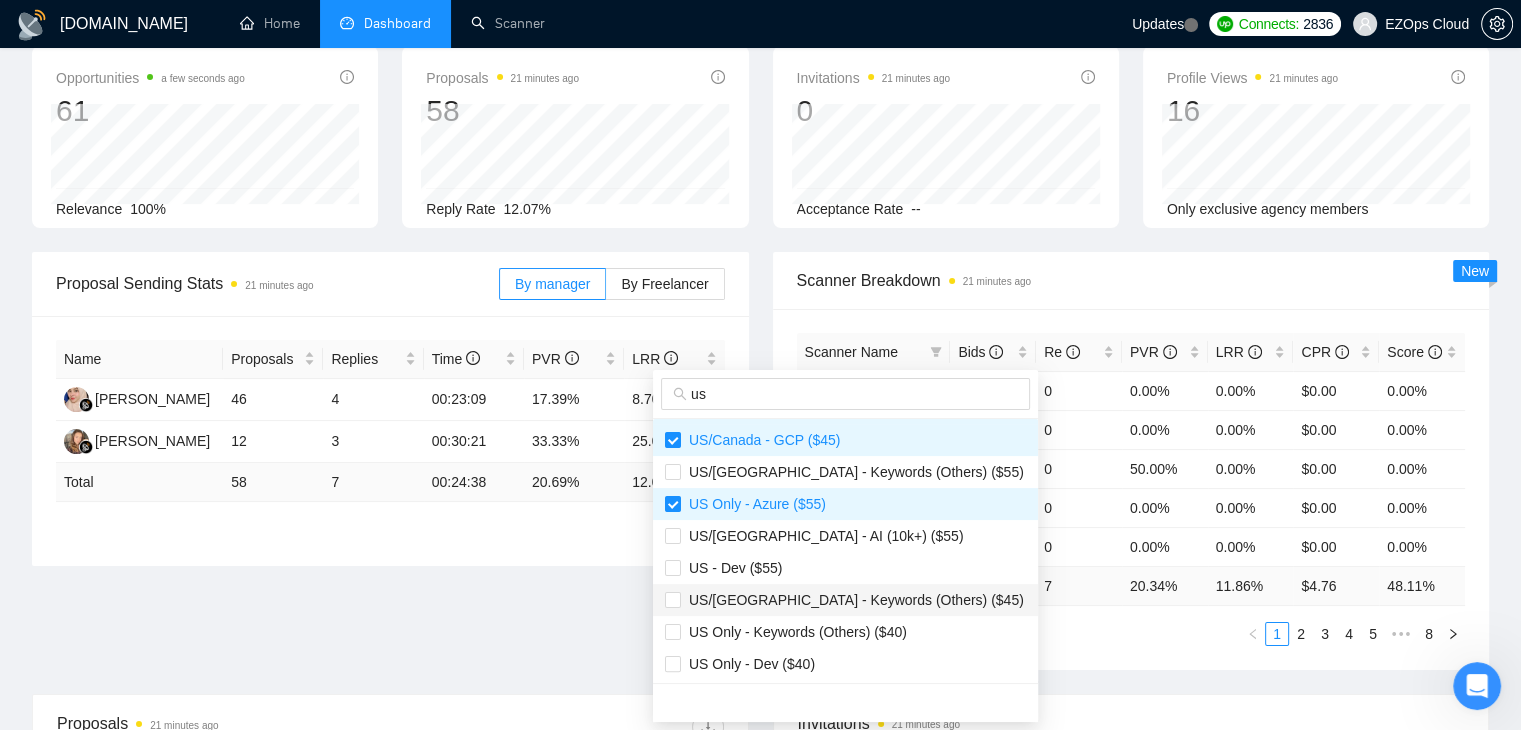 scroll, scrollTop: 704, scrollLeft: 0, axis: vertical 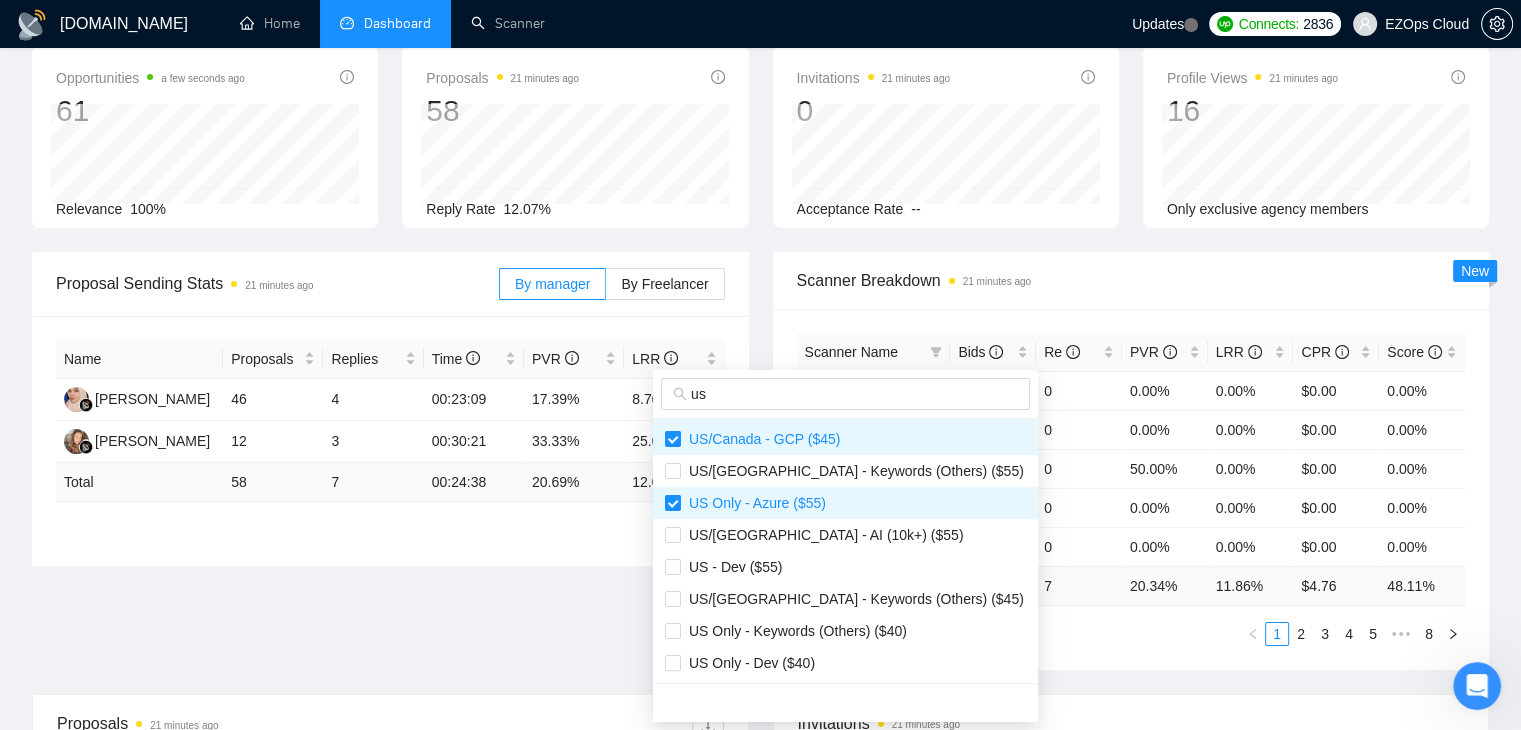 type 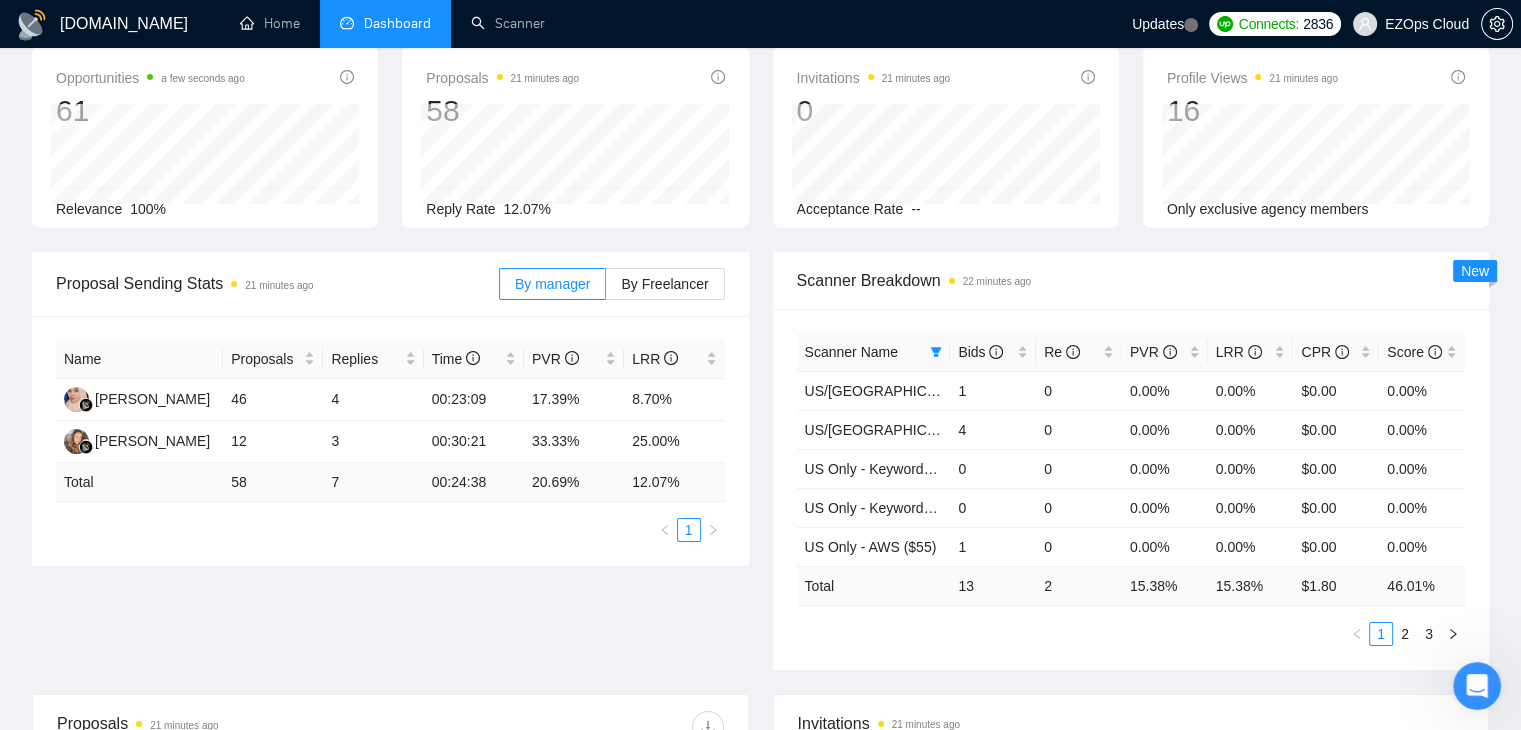 click on "Scanner Name Bids   Re   PVR   LRR   CPR   Score   [GEOGRAPHIC_DATA]/[GEOGRAPHIC_DATA] - AWS ($40) 1 0 0.00% 0.00% $0.00 0.00% [GEOGRAPHIC_DATA]/[GEOGRAPHIC_DATA] - AWS ($45) 4 0 0.00% 0.00% $0.00 0.00% US Only - Keywords ($55) 0 0 0.00% 0.00% $0.00 0.00% [DEMOGRAPHIC_DATA] Only - Keywords ($45) 0 0 0.00% 0.00% $0.00 0.00% US Only - AWS ($55) 1 0 0.00% 0.00% $0.00 0.00% Total 13 2 15.38 % 15.38 % $ 1.80 46.01 % 1 2 3" at bounding box center [1131, 489] 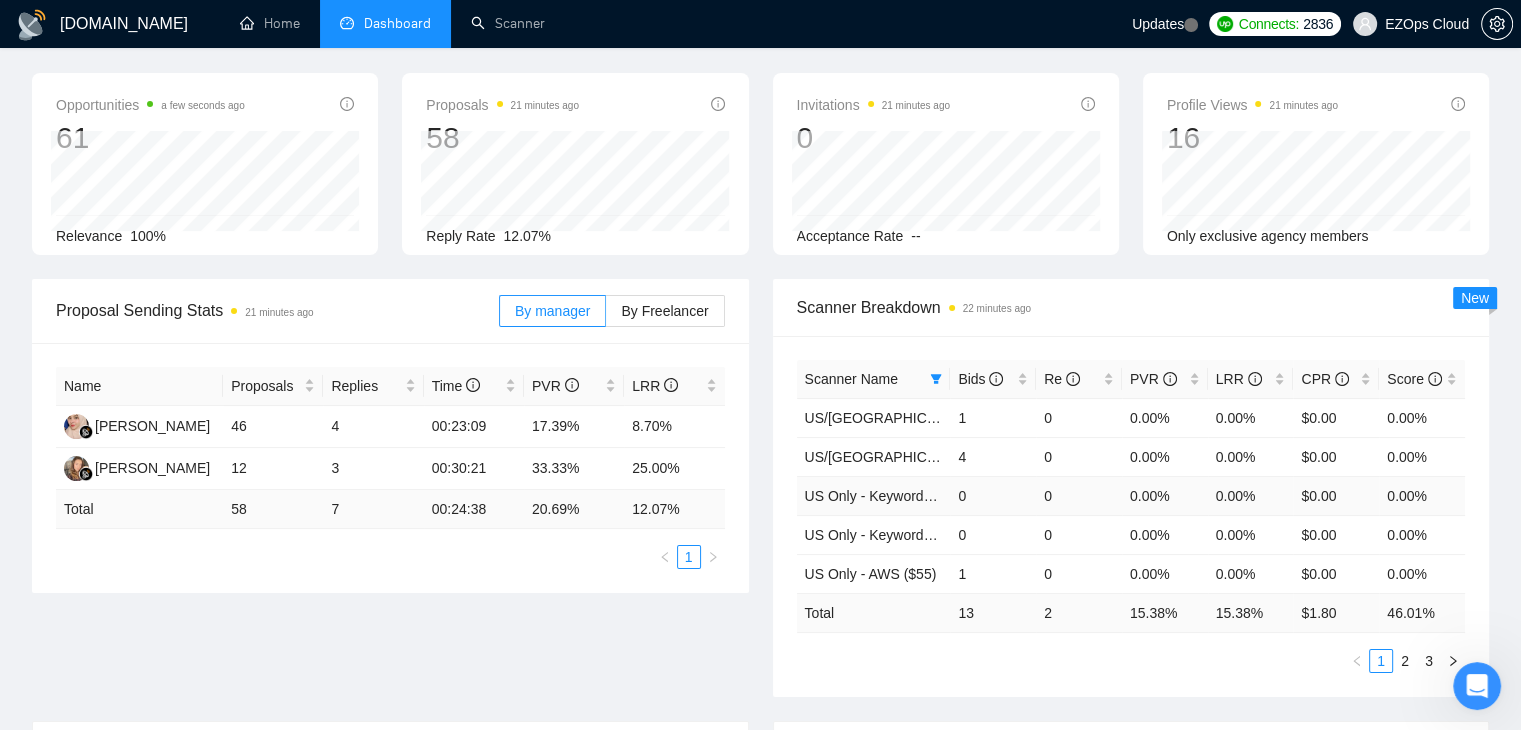 scroll, scrollTop: 0, scrollLeft: 0, axis: both 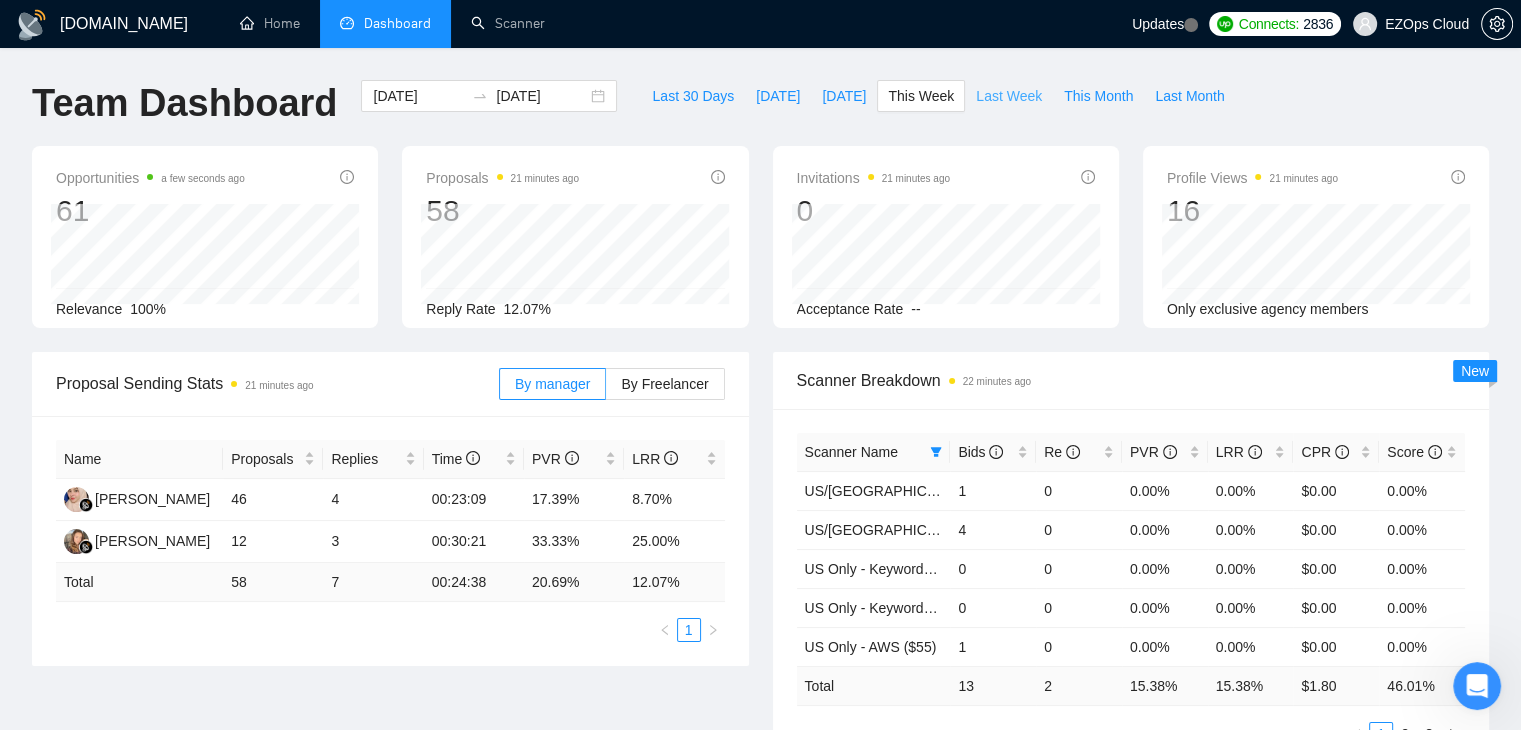 click on "Last Week" at bounding box center [1009, 96] 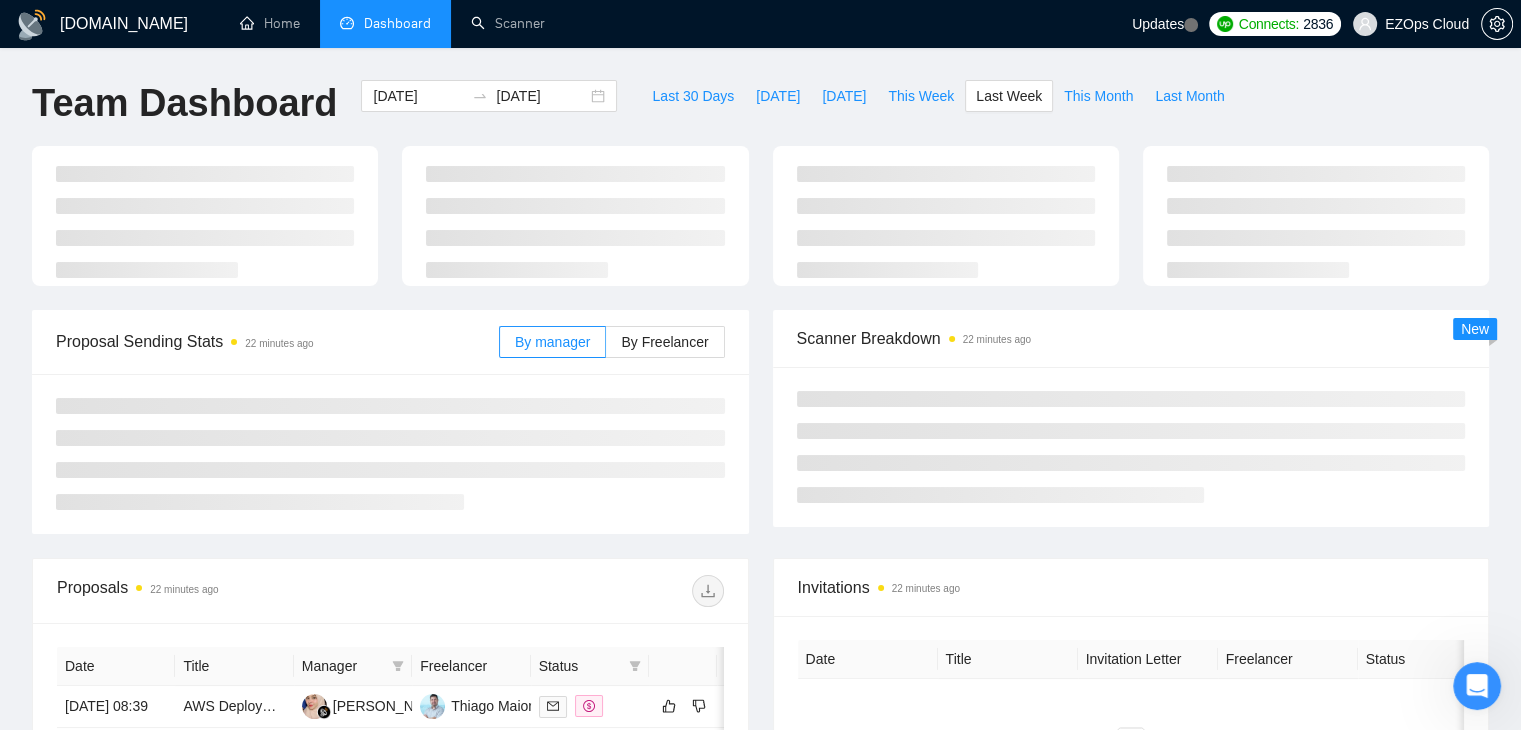 type on "[DATE]" 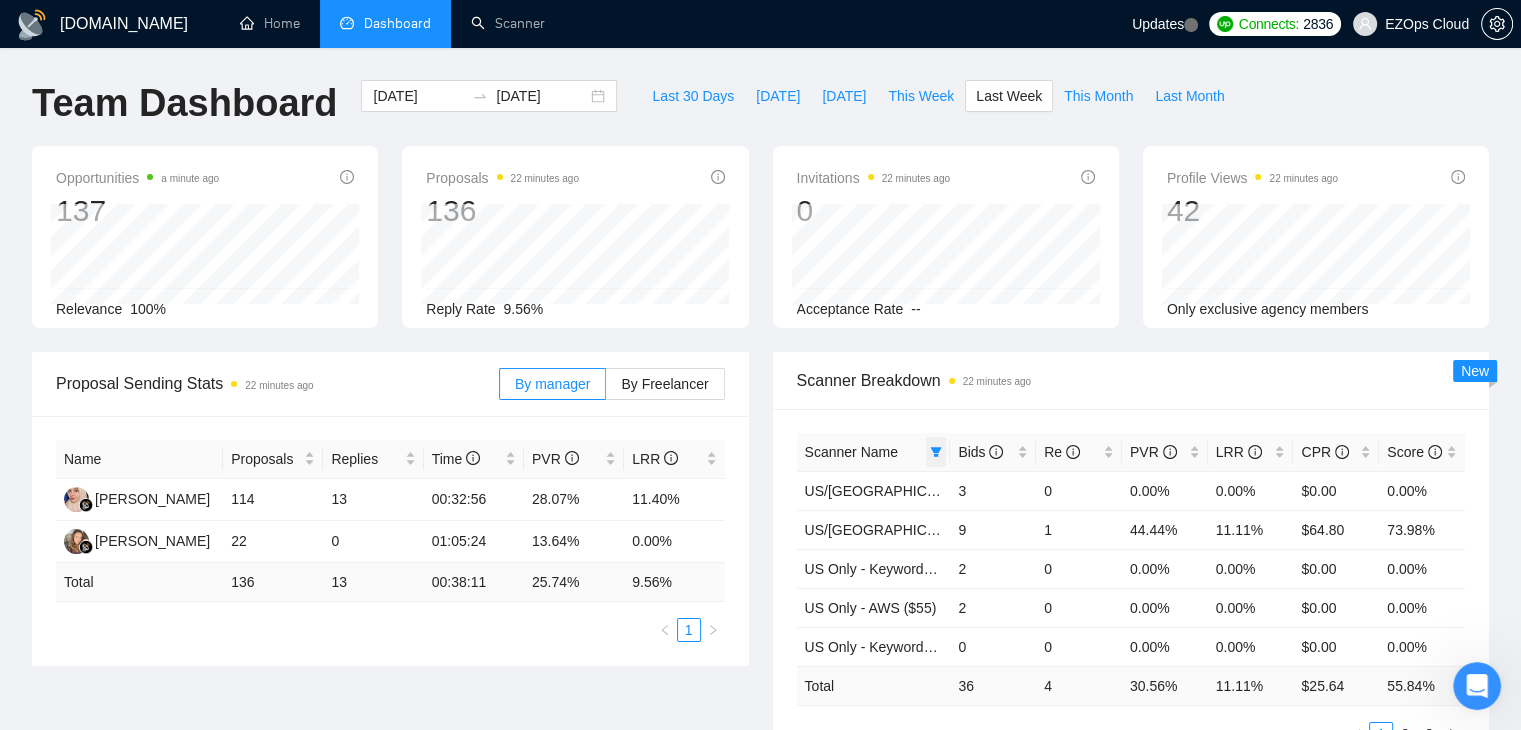 click at bounding box center (936, 452) 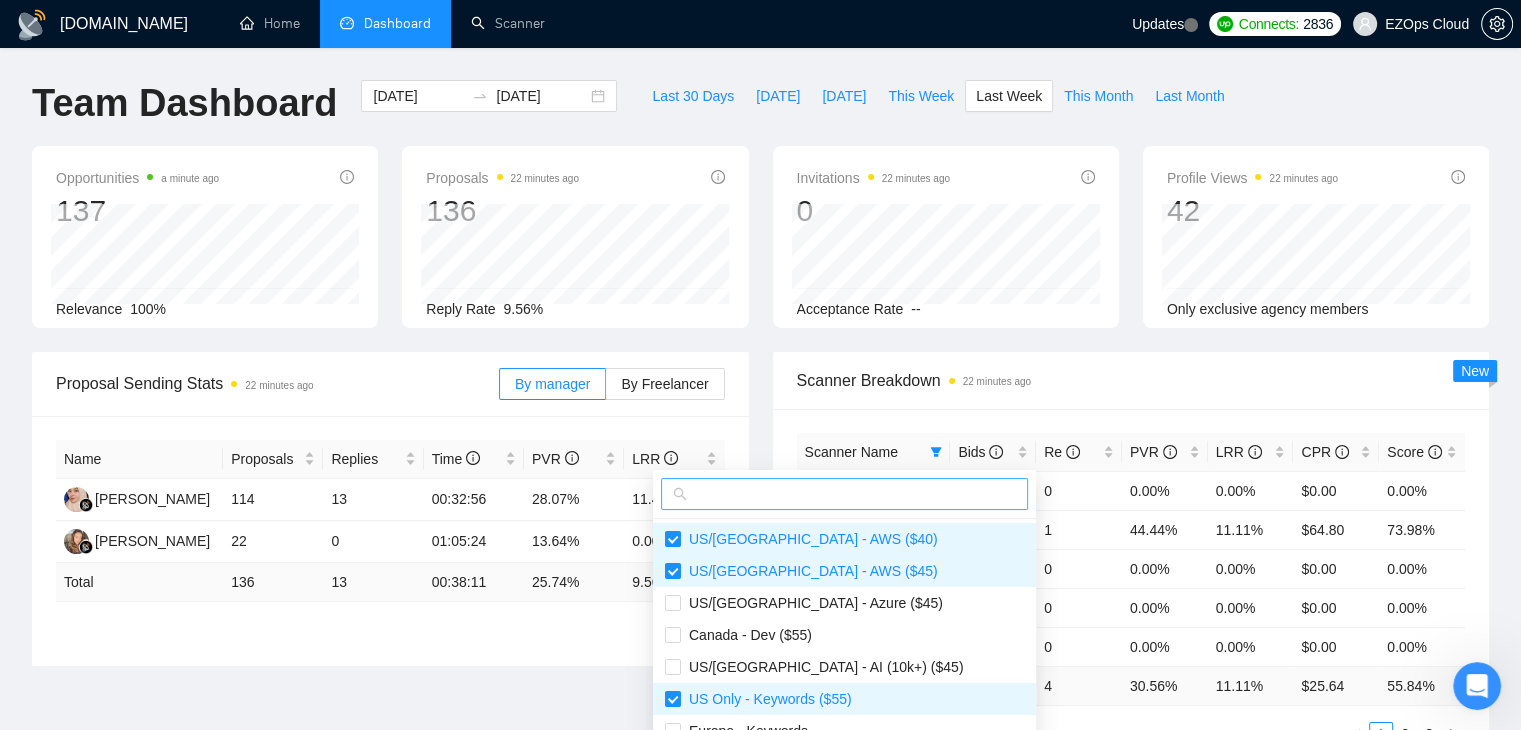 click at bounding box center [853, 494] 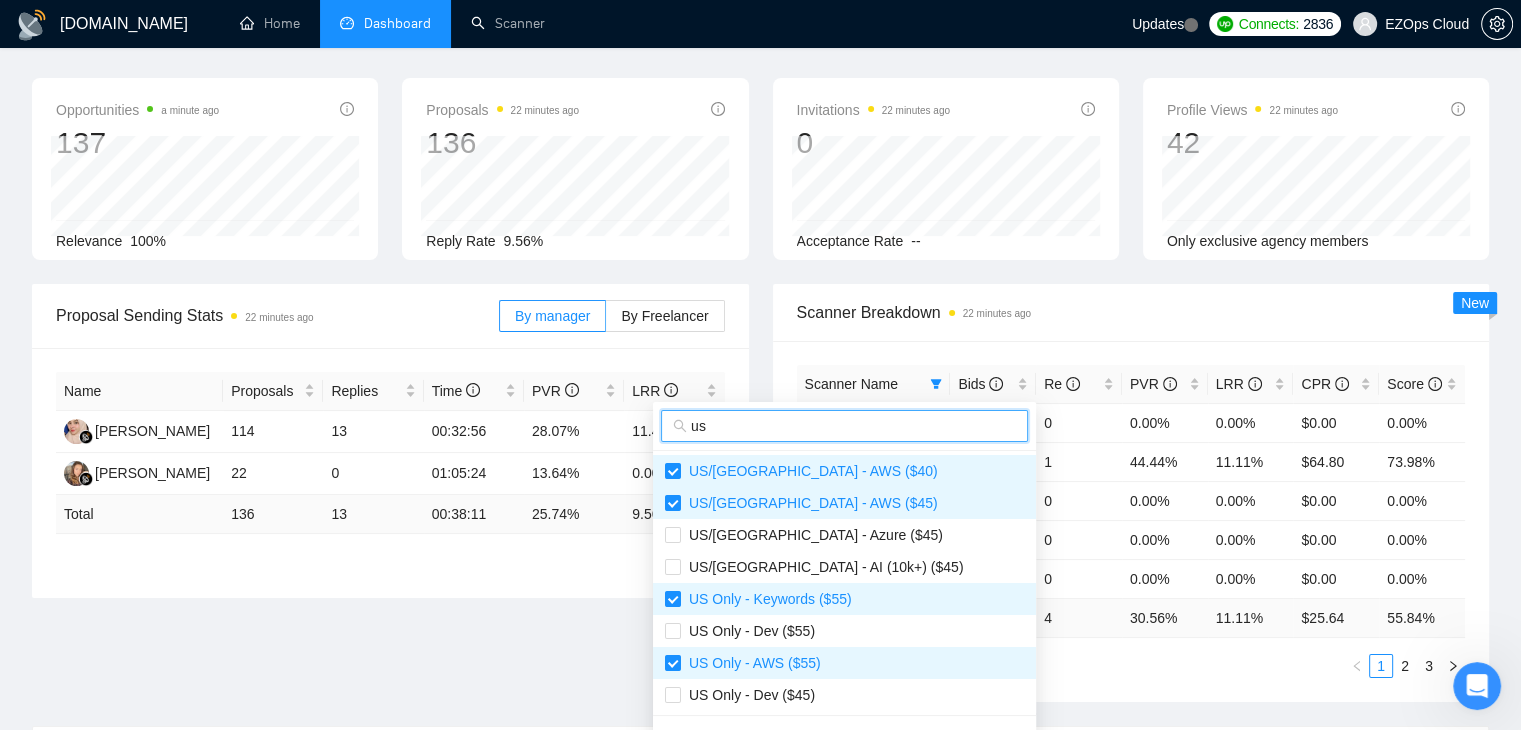 scroll, scrollTop: 100, scrollLeft: 0, axis: vertical 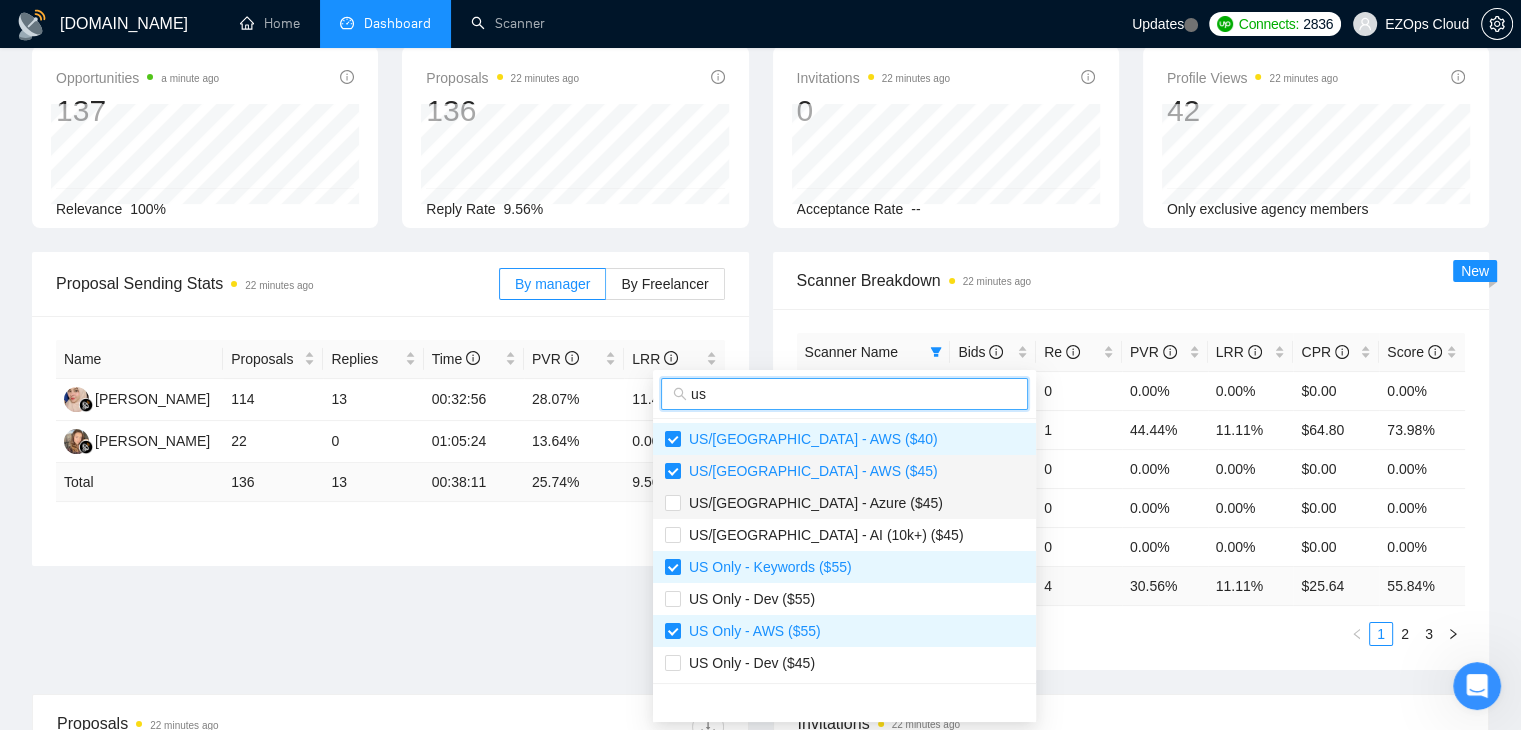 type on "us" 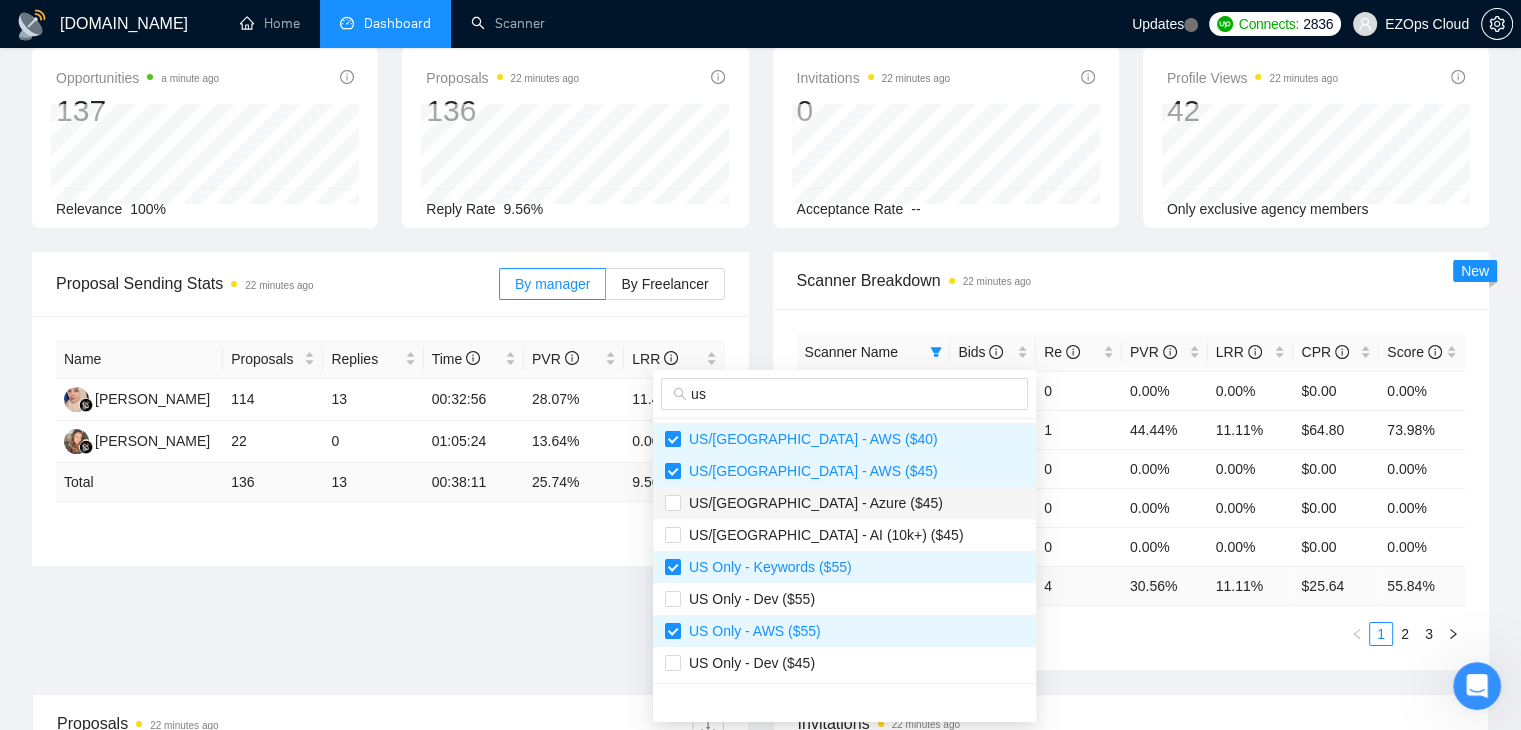 click on "US/[GEOGRAPHIC_DATA] - Azure ($45)" at bounding box center (844, 503) 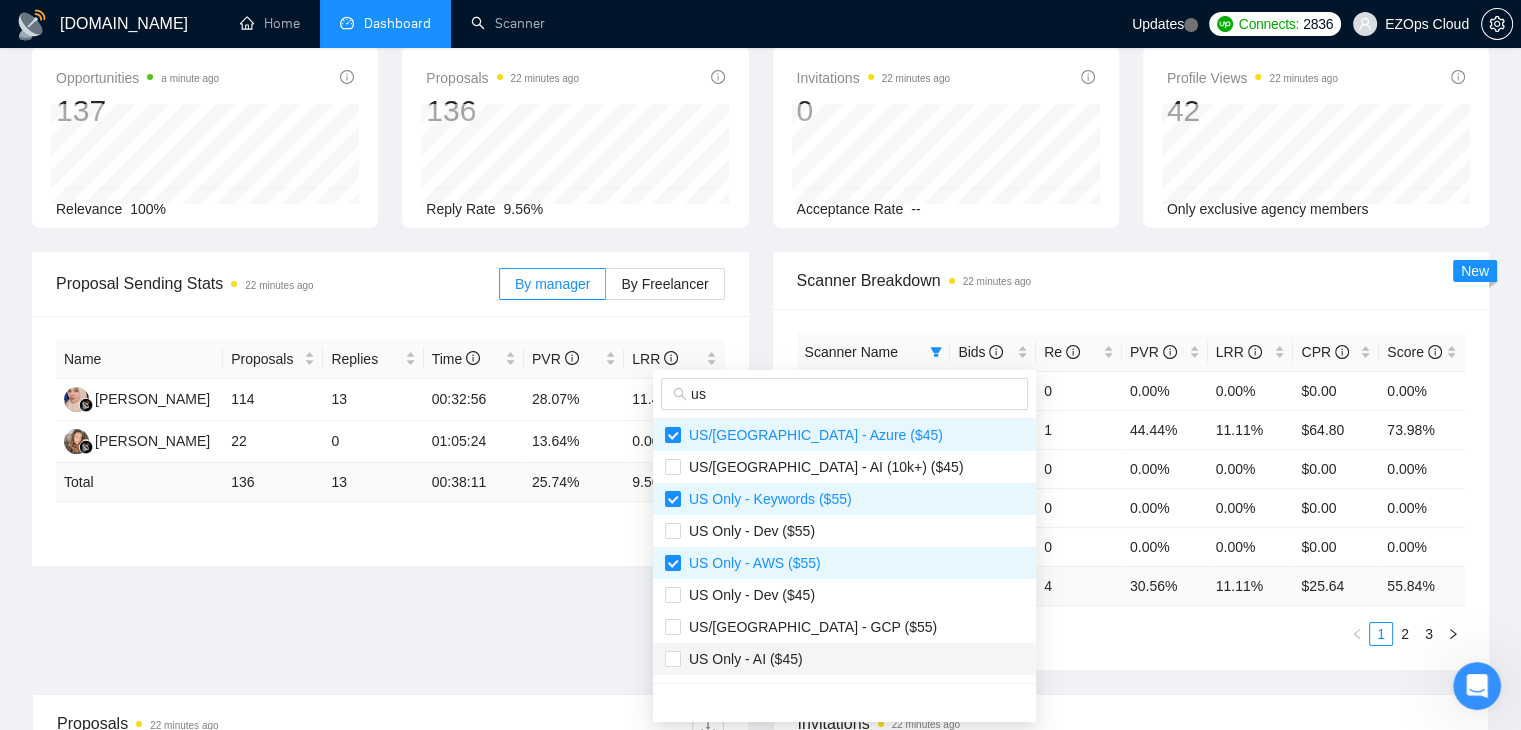 scroll, scrollTop: 100, scrollLeft: 0, axis: vertical 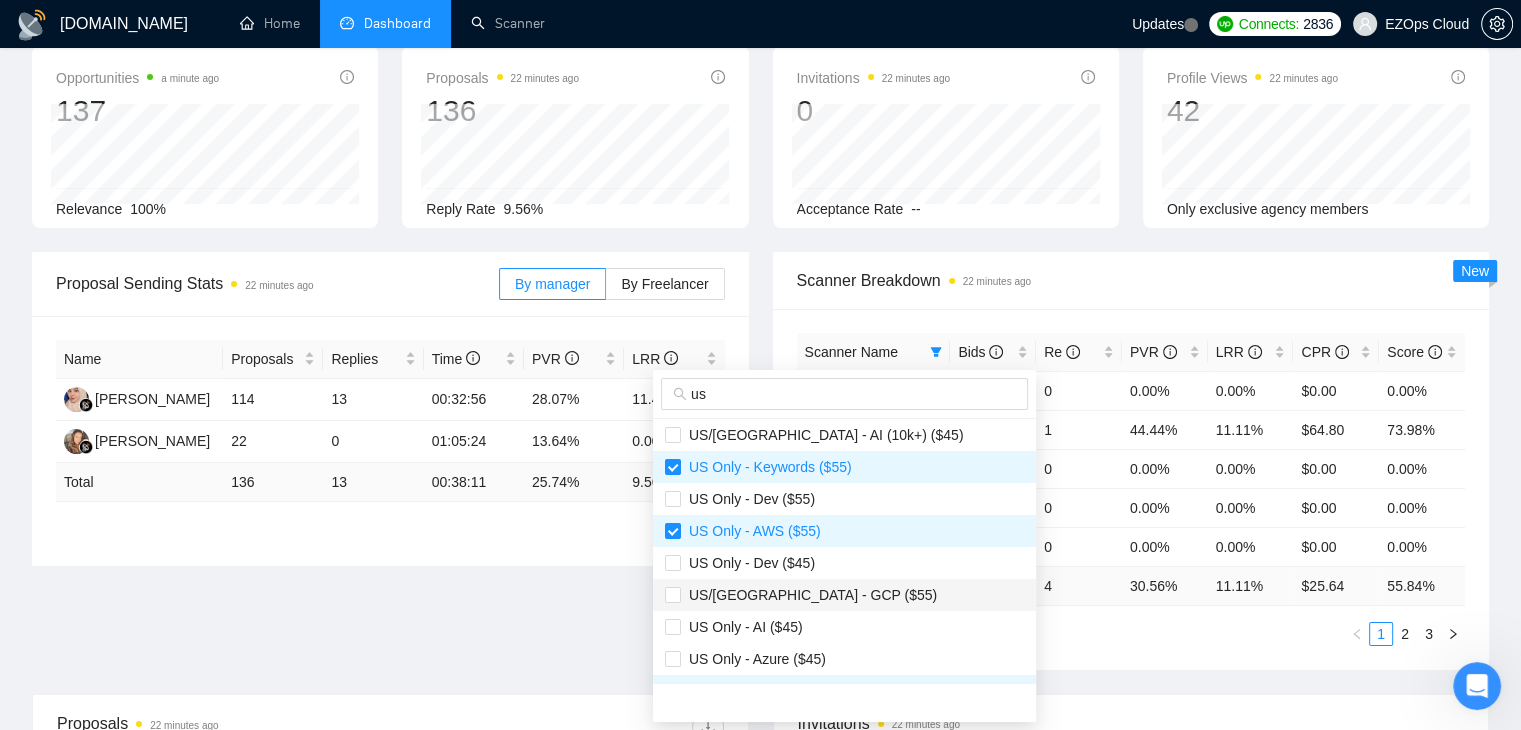 click on "US/[GEOGRAPHIC_DATA] - GCP ($55)" at bounding box center (844, 595) 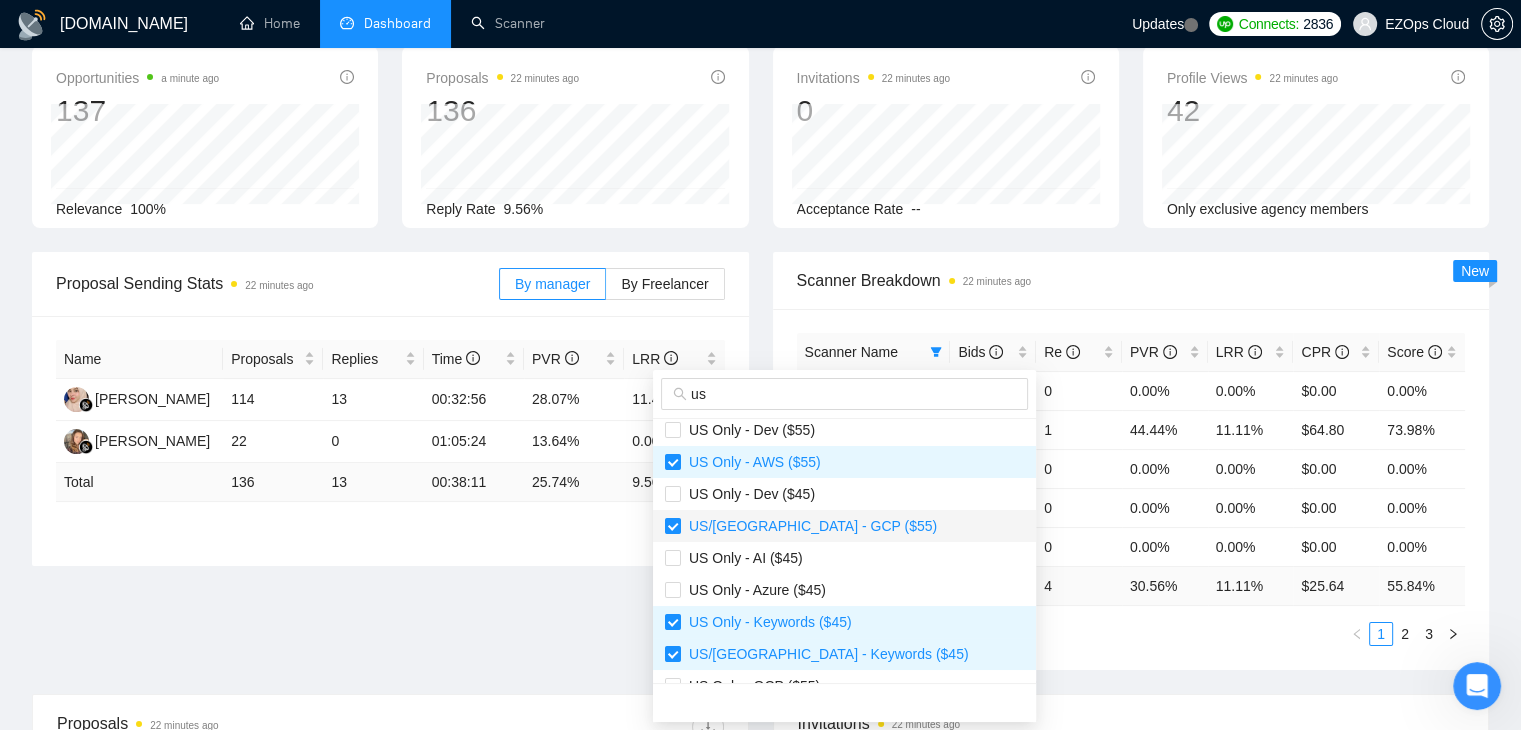 scroll, scrollTop: 200, scrollLeft: 0, axis: vertical 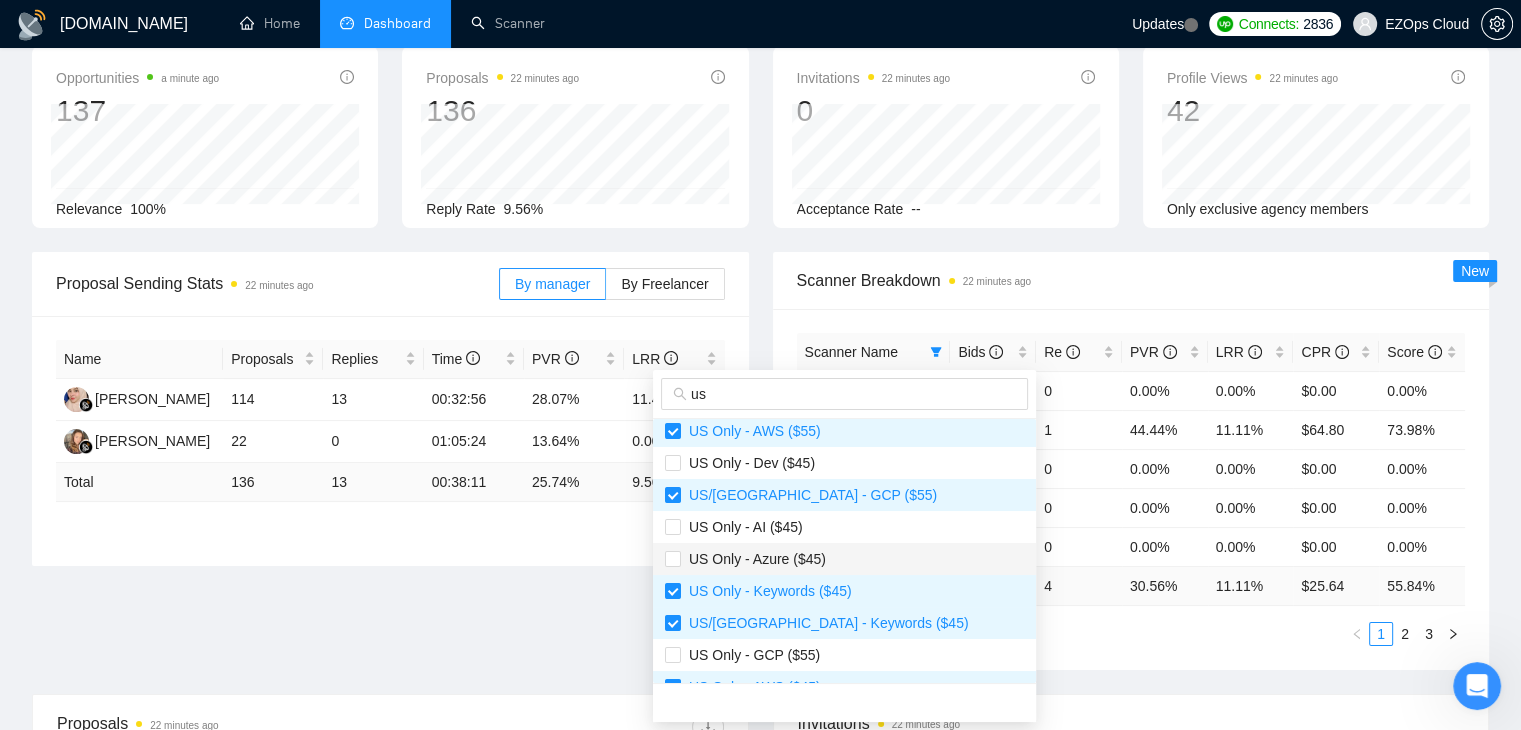 click on "US Only - Azure ($45)" at bounding box center [844, 559] 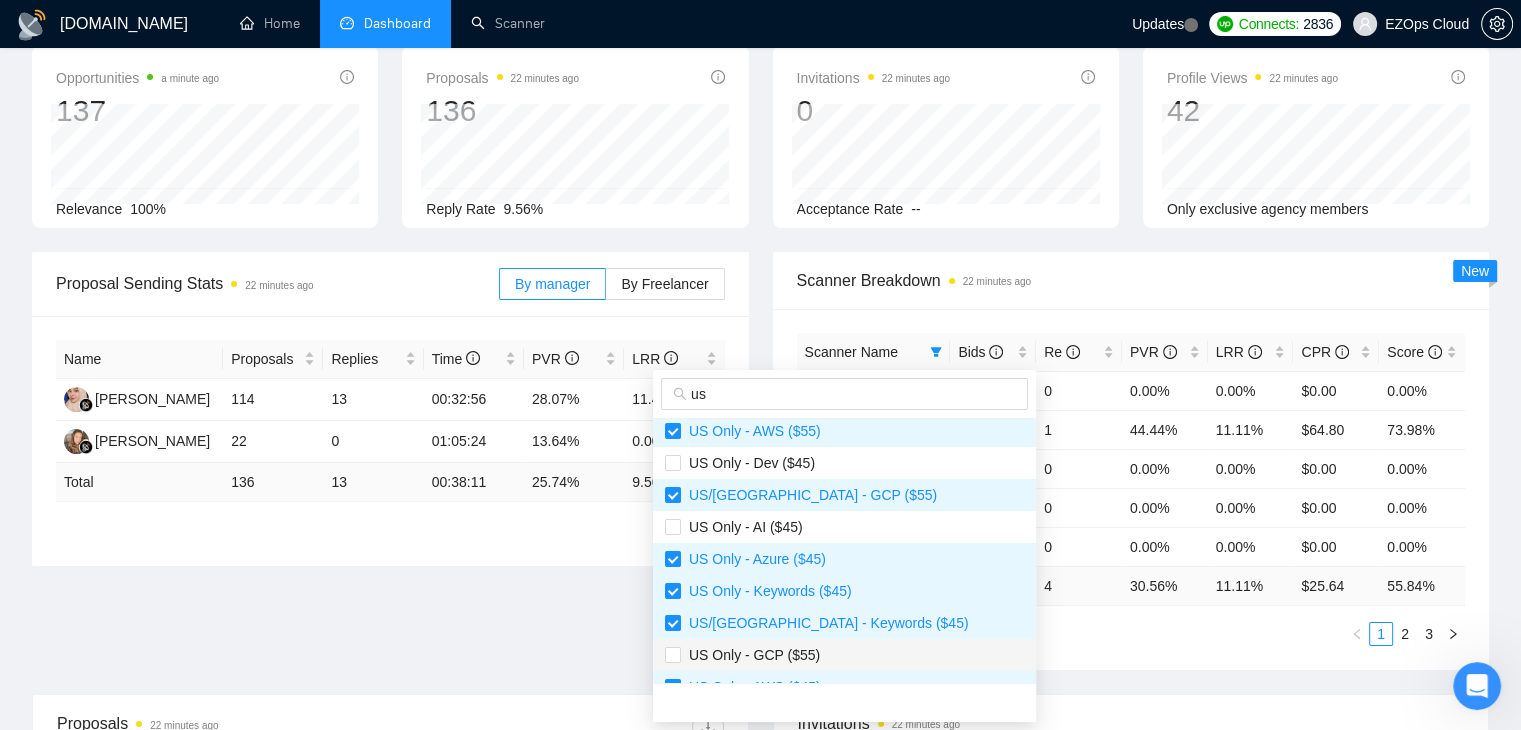 click on "US Only - GCP ($55)" at bounding box center (844, 655) 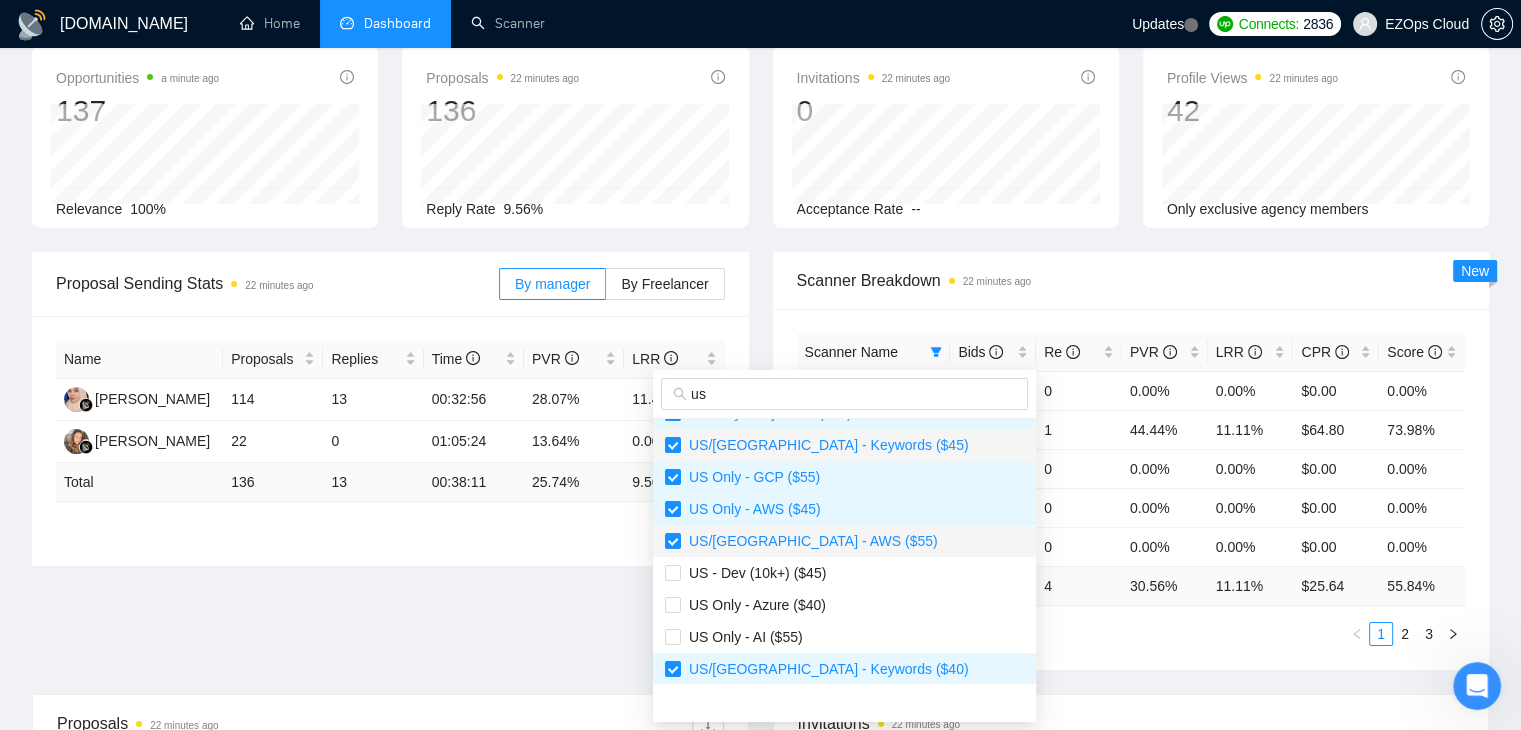 scroll, scrollTop: 400, scrollLeft: 0, axis: vertical 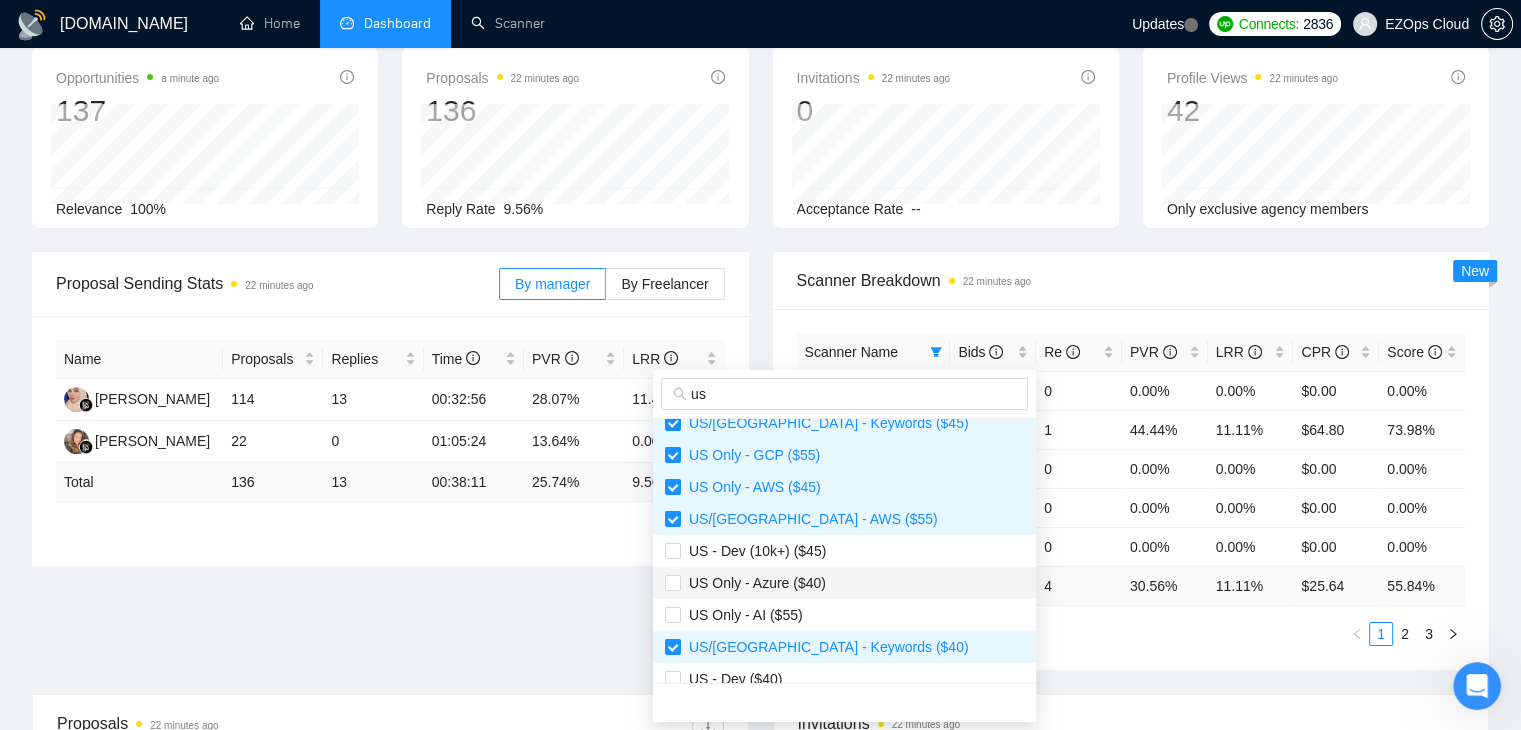 click on "US Only - Azure ($40)" at bounding box center (844, 583) 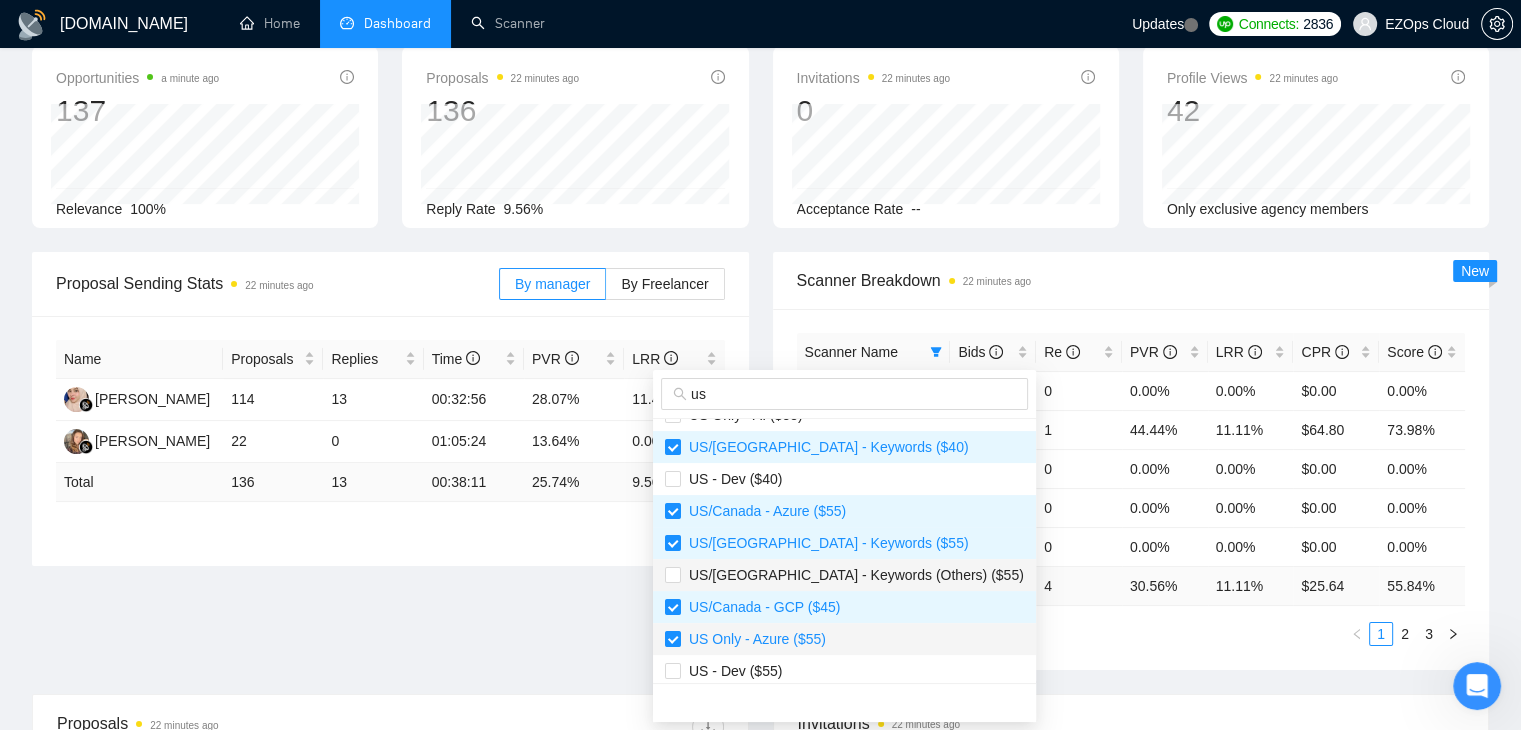 scroll, scrollTop: 800, scrollLeft: 0, axis: vertical 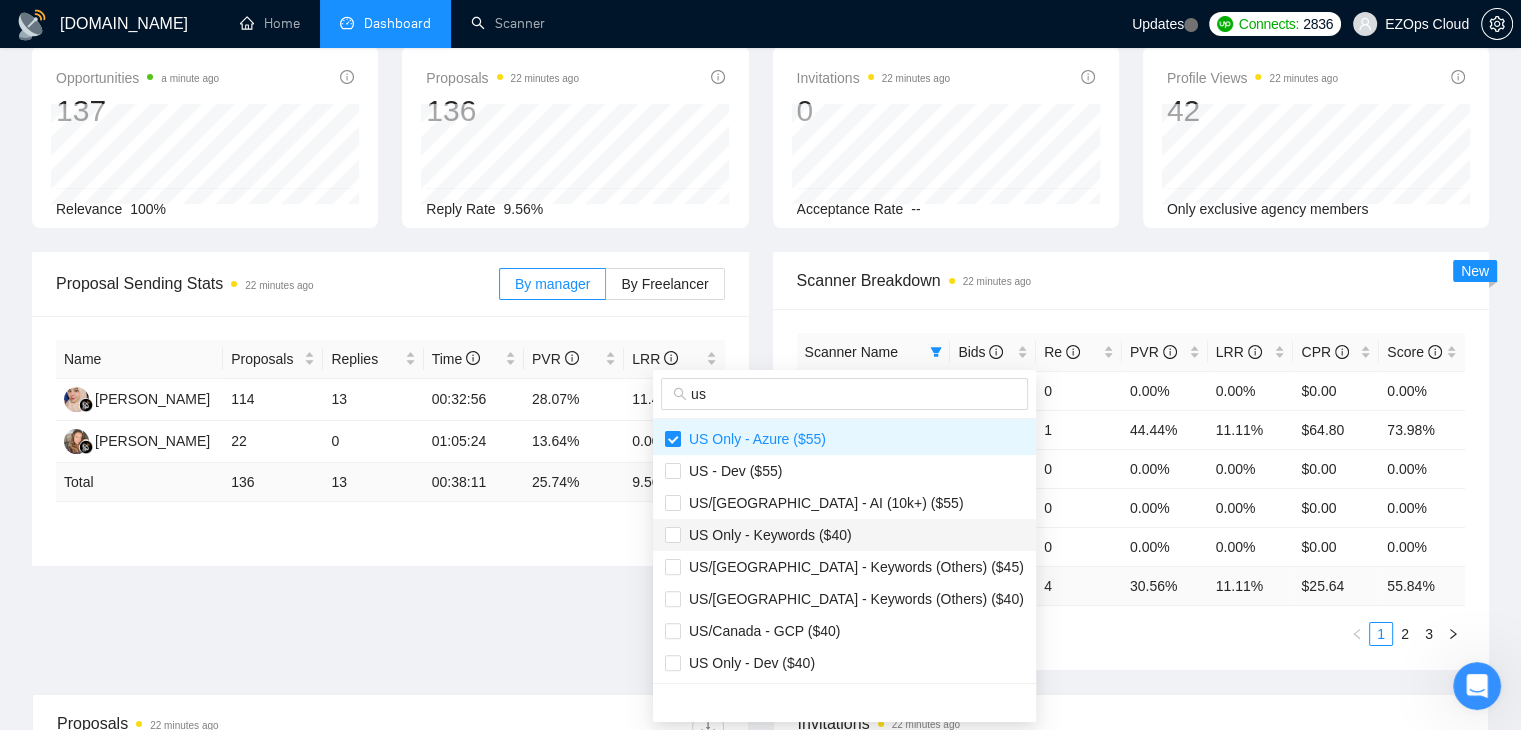 click on "US Only - Keywords ($40)" at bounding box center [844, 535] 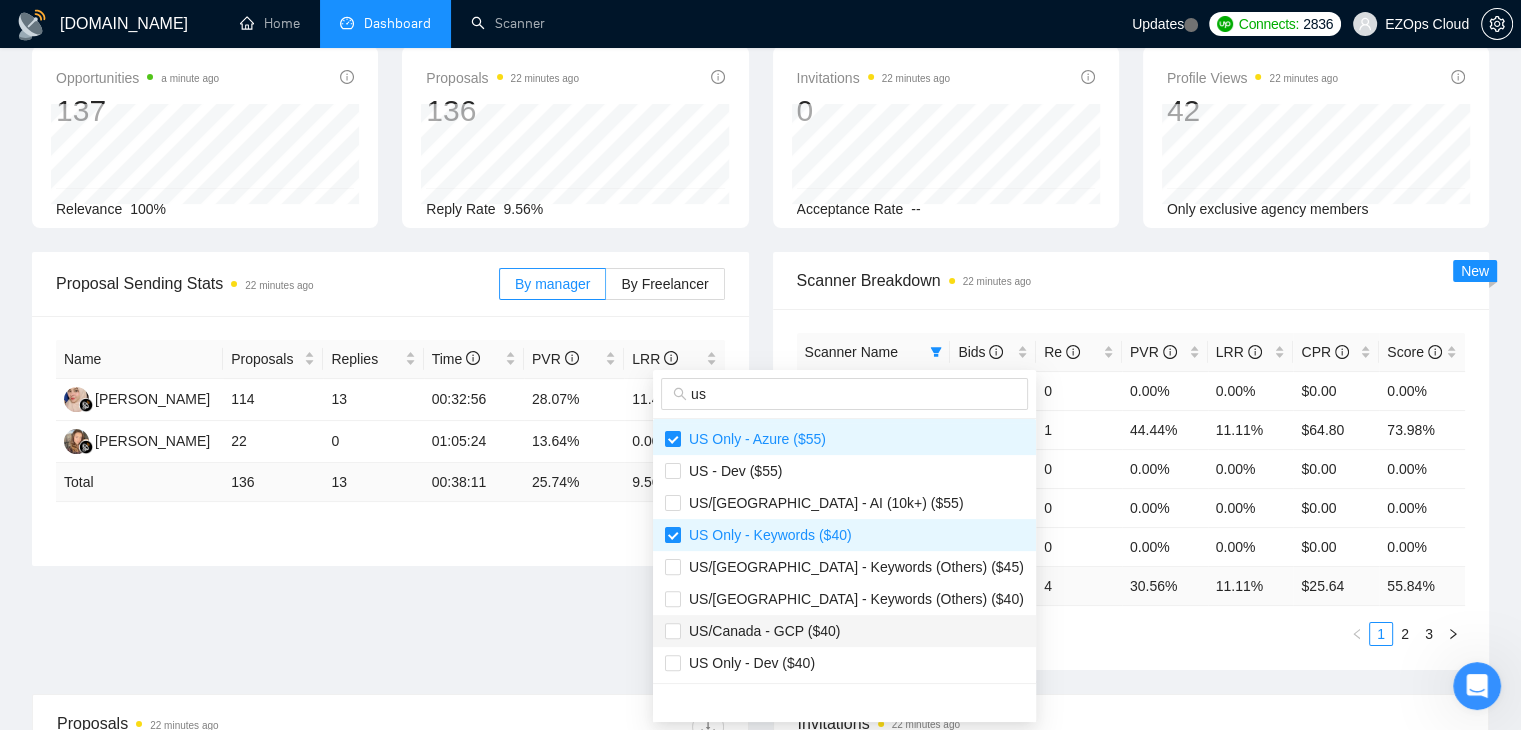 click on "US/Canada - GCP ($40)" at bounding box center [844, 631] 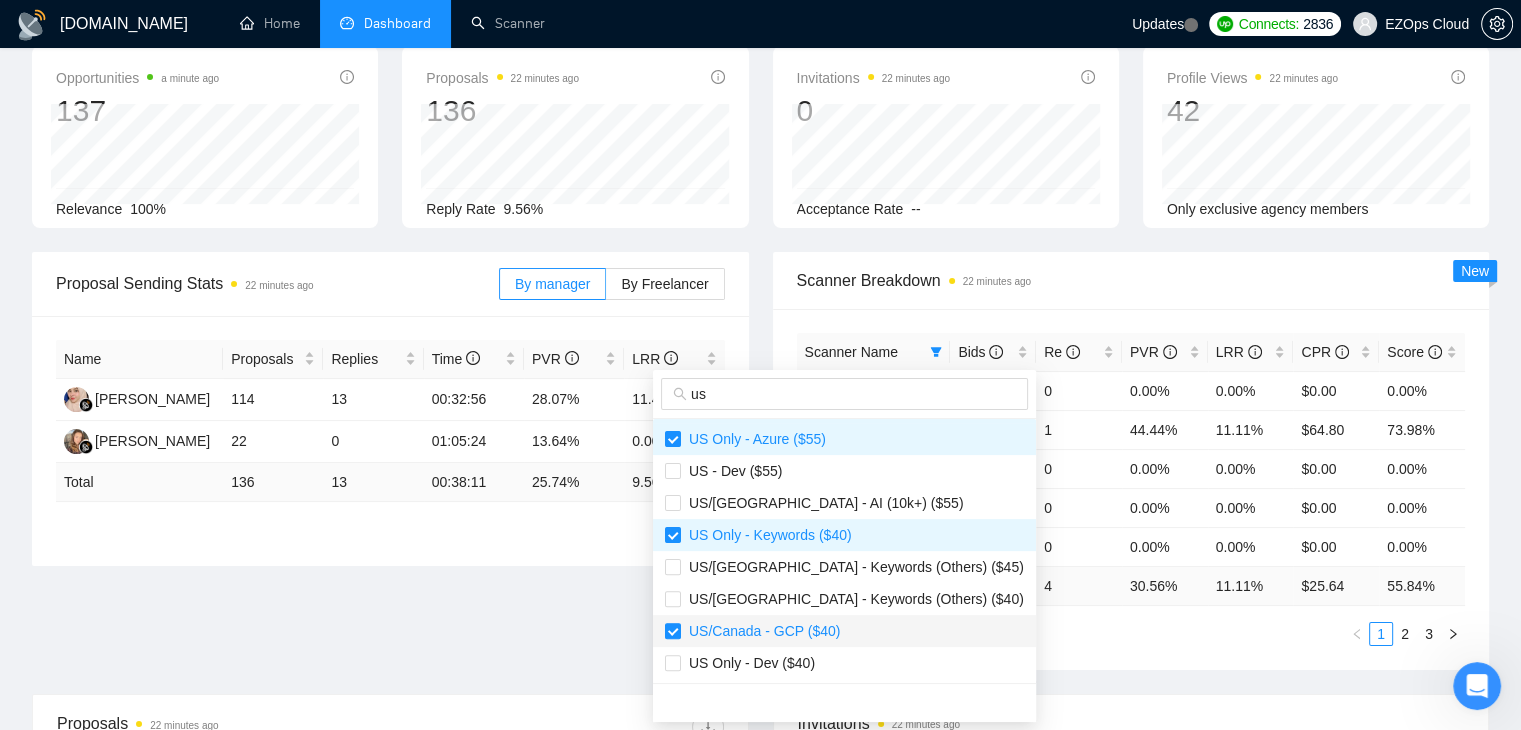 scroll, scrollTop: 832, scrollLeft: 0, axis: vertical 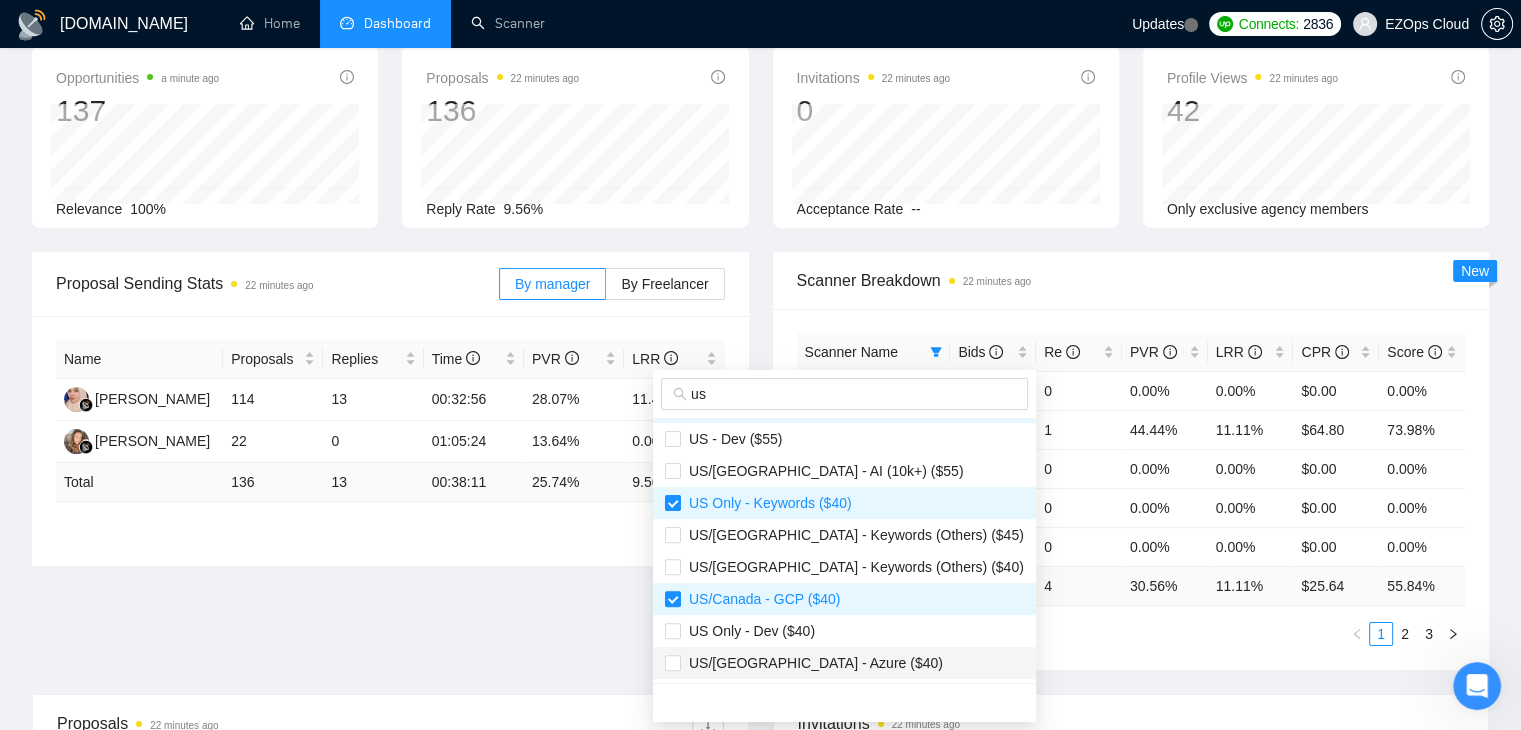 click on "US/[GEOGRAPHIC_DATA] - Azure ($40)" at bounding box center [844, 663] 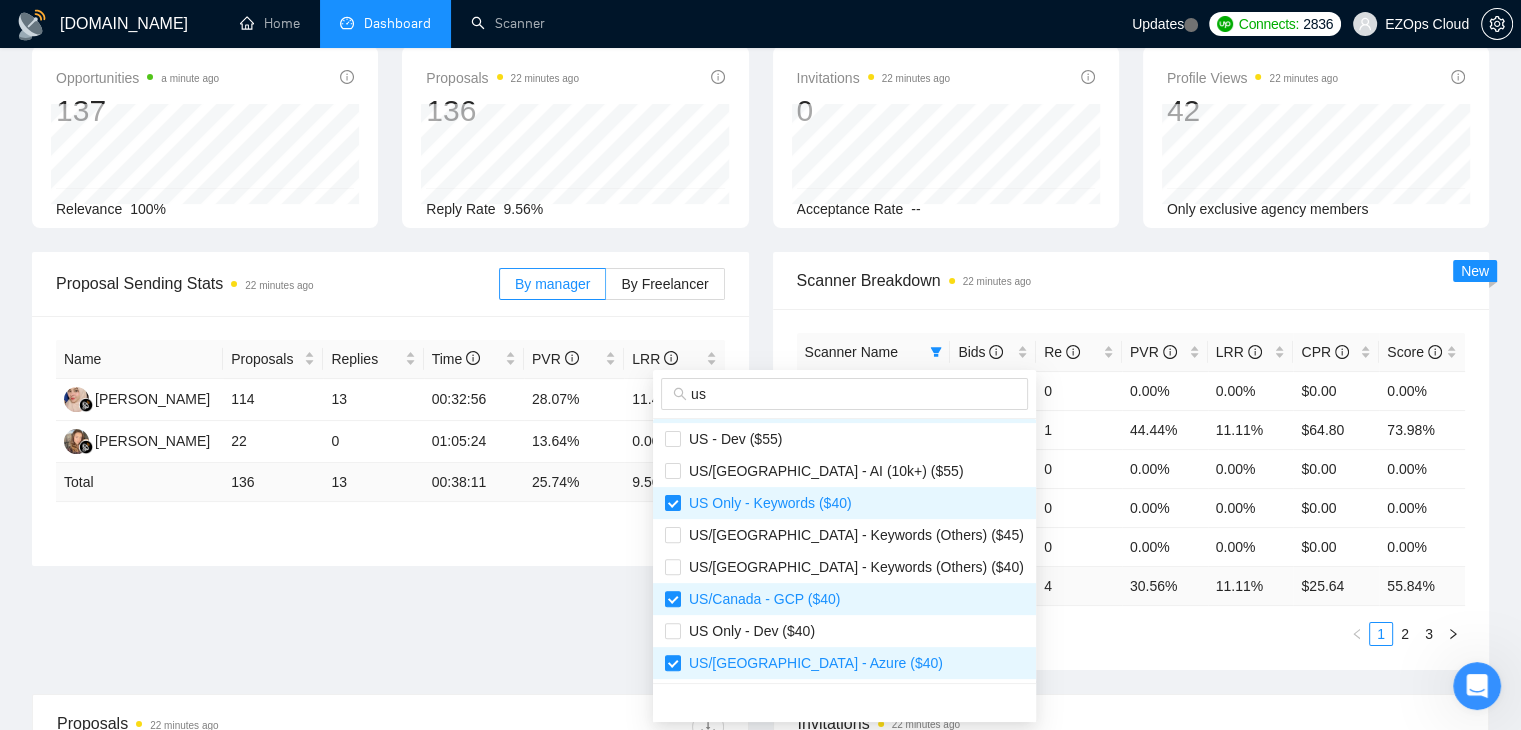 type 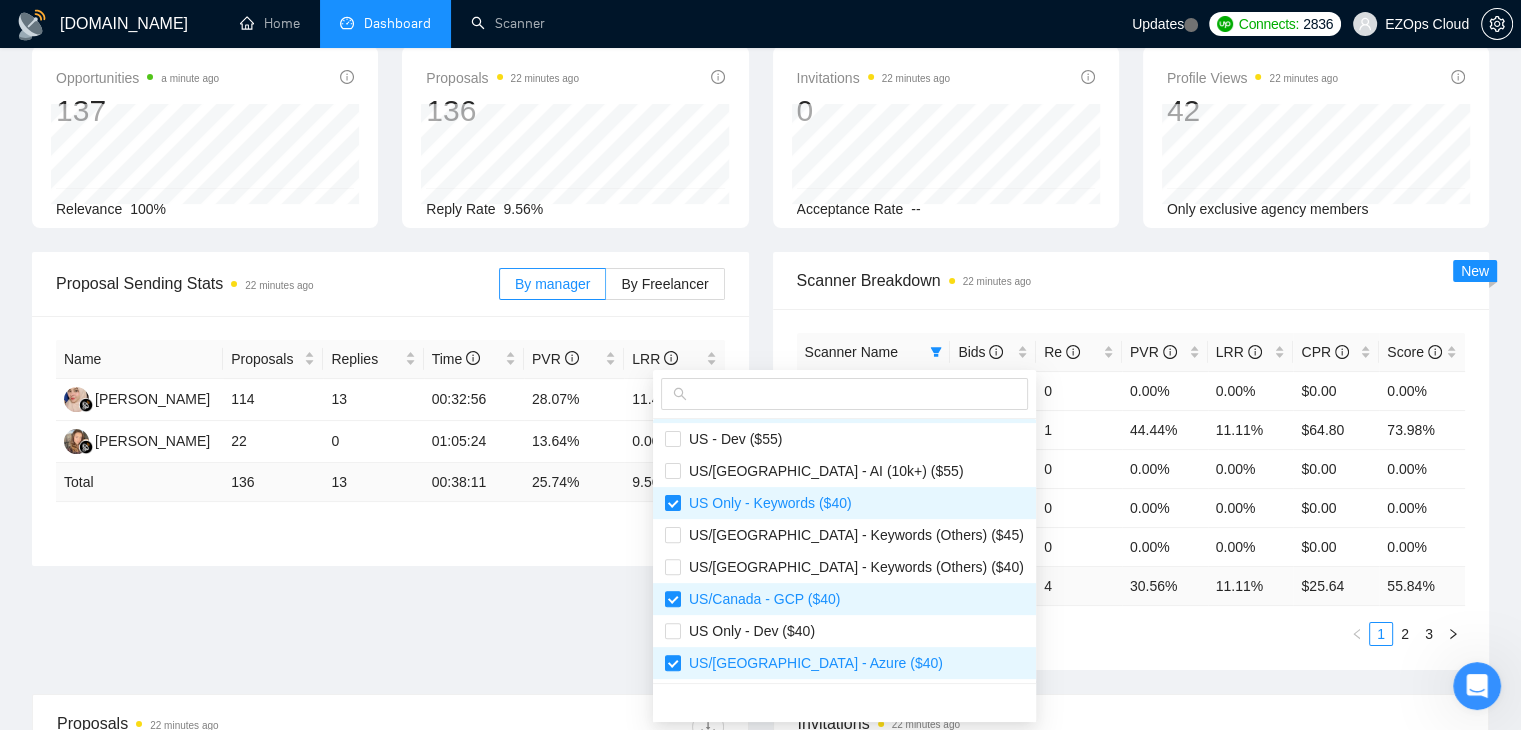 click on "Scanner Name Bids   Re   PVR   LRR   CPR   Score   [GEOGRAPHIC_DATA]/[GEOGRAPHIC_DATA] - AWS ($40) 3 0 0.00% 0.00% $0.00 0.00% [GEOGRAPHIC_DATA]/[GEOGRAPHIC_DATA] - AWS ($45) 9 1 44.44% 11.11% $64.80 73.98% US Only - Keywords ($55) 2 0 0.00% 0.00% $0.00 0.00% [DEMOGRAPHIC_DATA] Only - AWS ($55) 2 0 0.00% 0.00% $0.00 0.00% US Only - Keywords ($45) 0 0 0.00% 0.00% $0.00 0.00% Total 36 4 30.56 % 11.11 % $ 25.64 55.84 % 1 2 3" at bounding box center (1131, 489) 